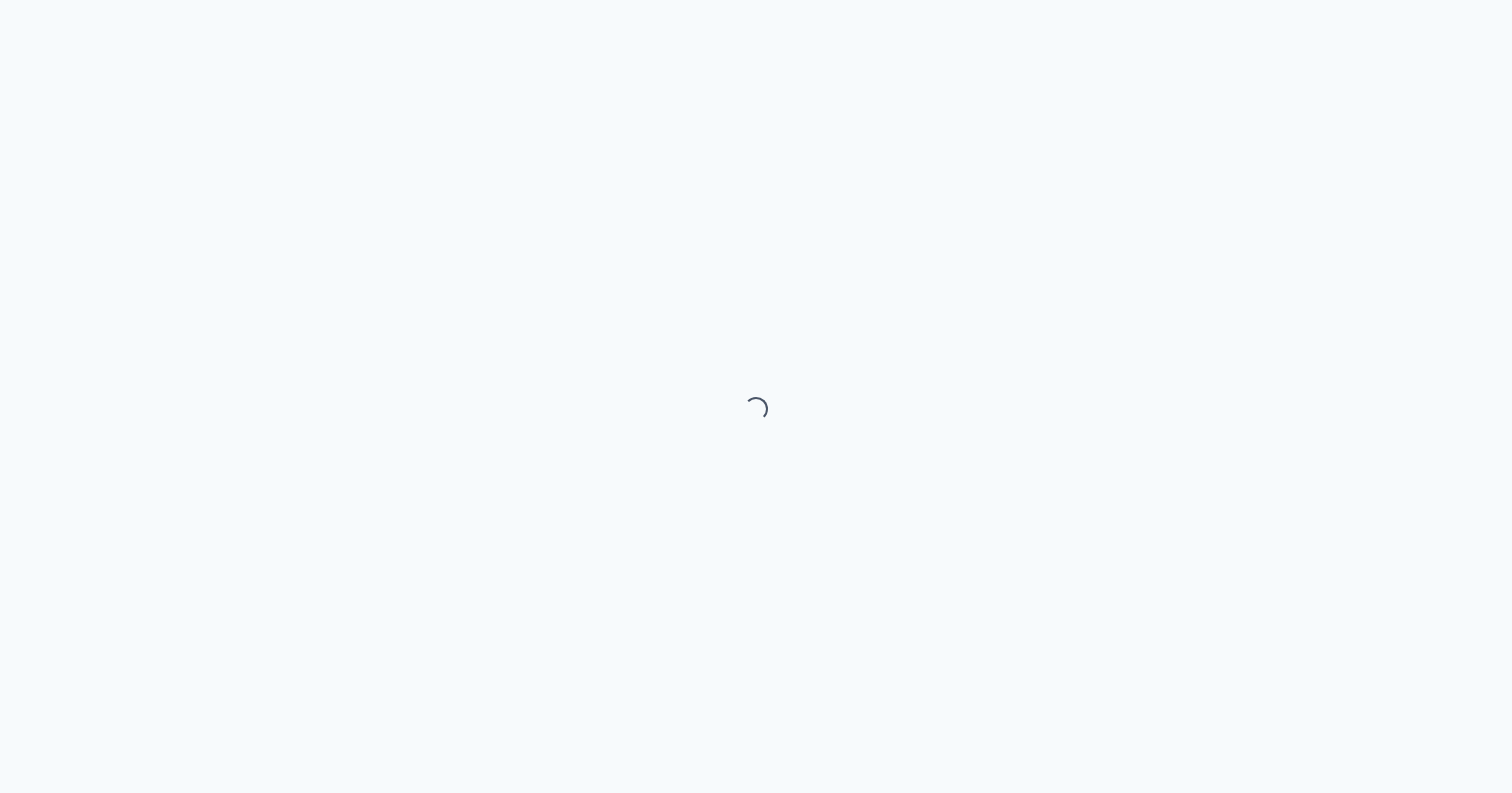 select on "month" 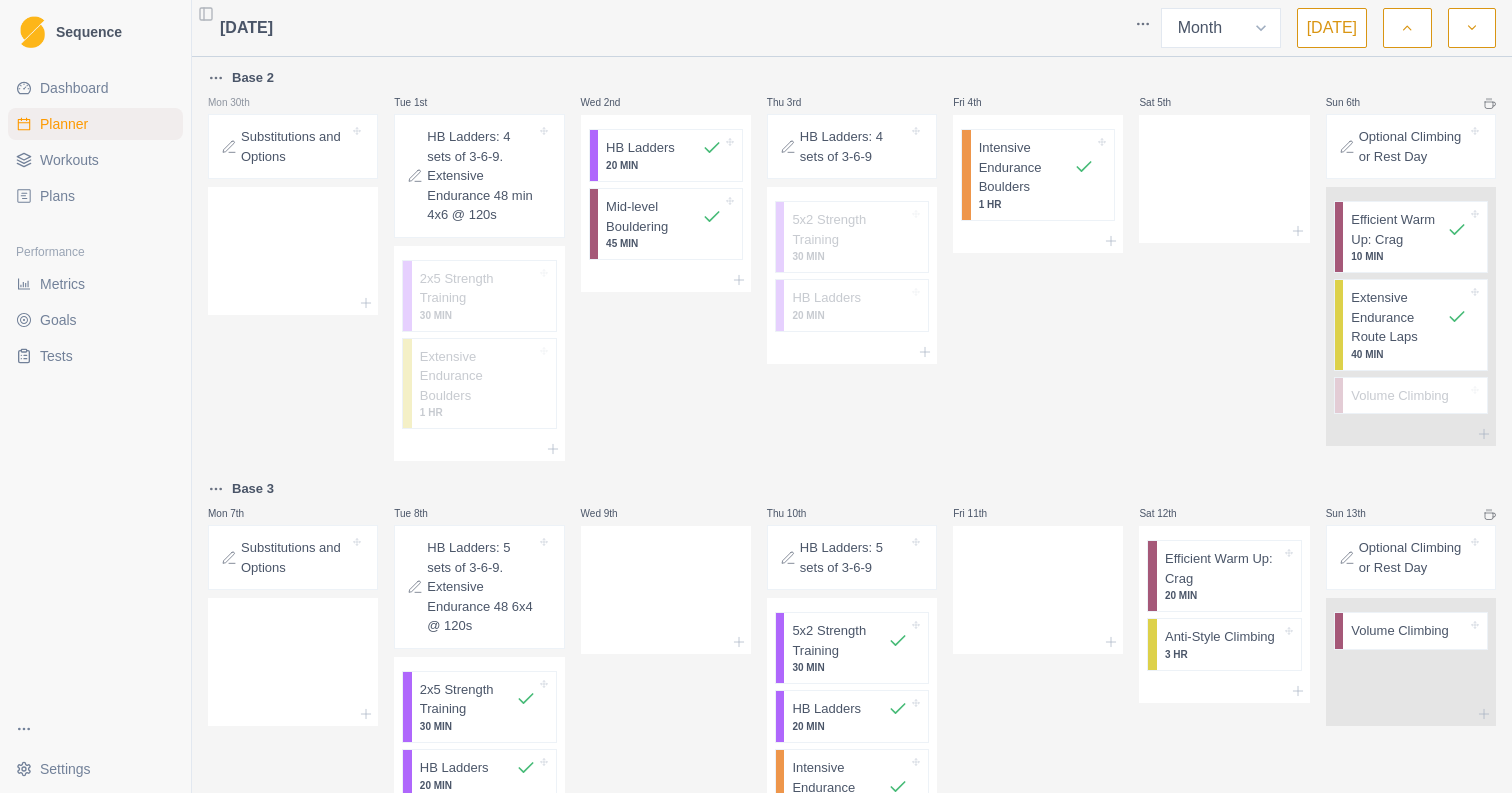 scroll, scrollTop: 0, scrollLeft: 0, axis: both 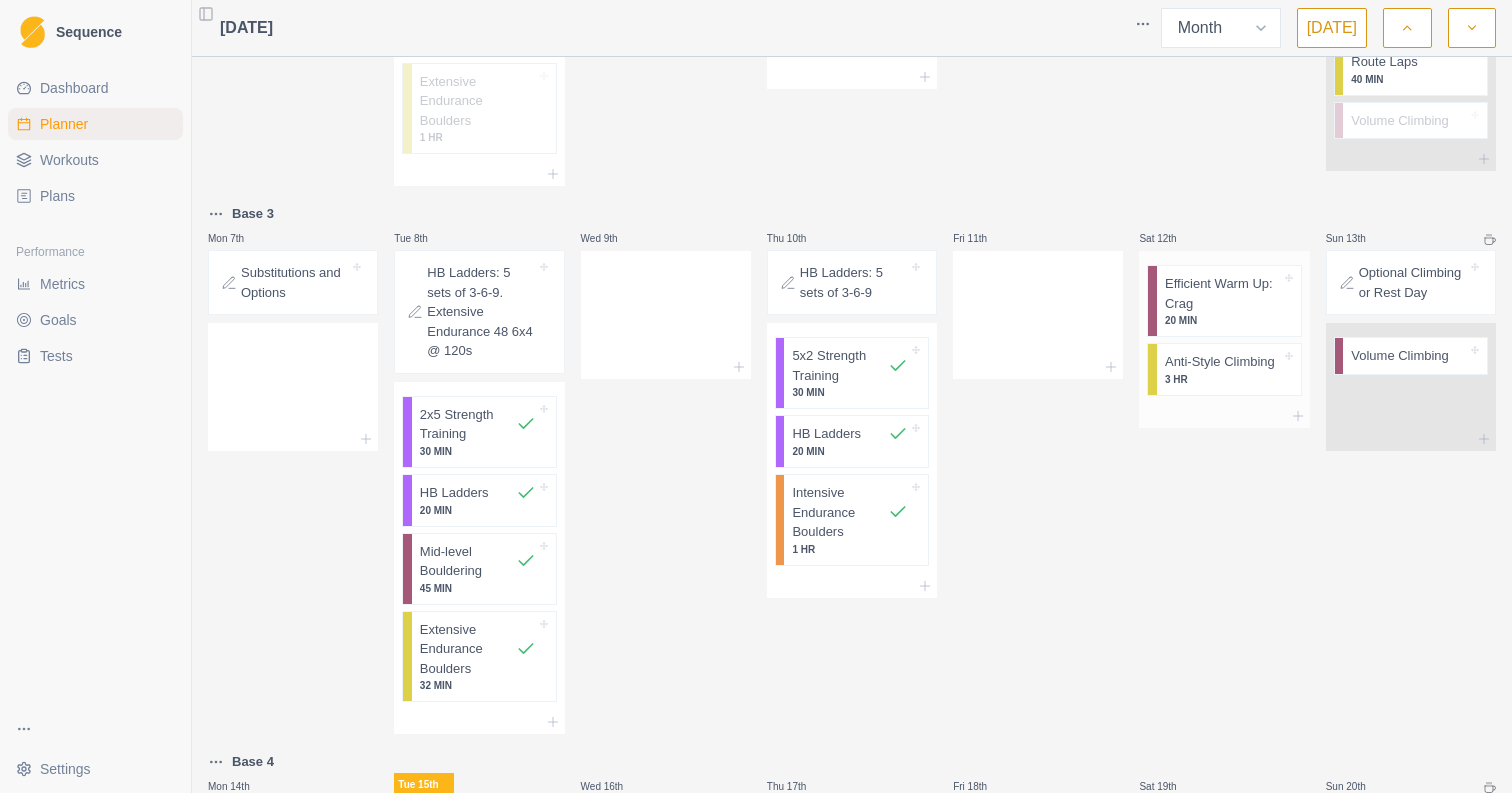 click on "Anti-Style Climbing" at bounding box center (1220, 362) 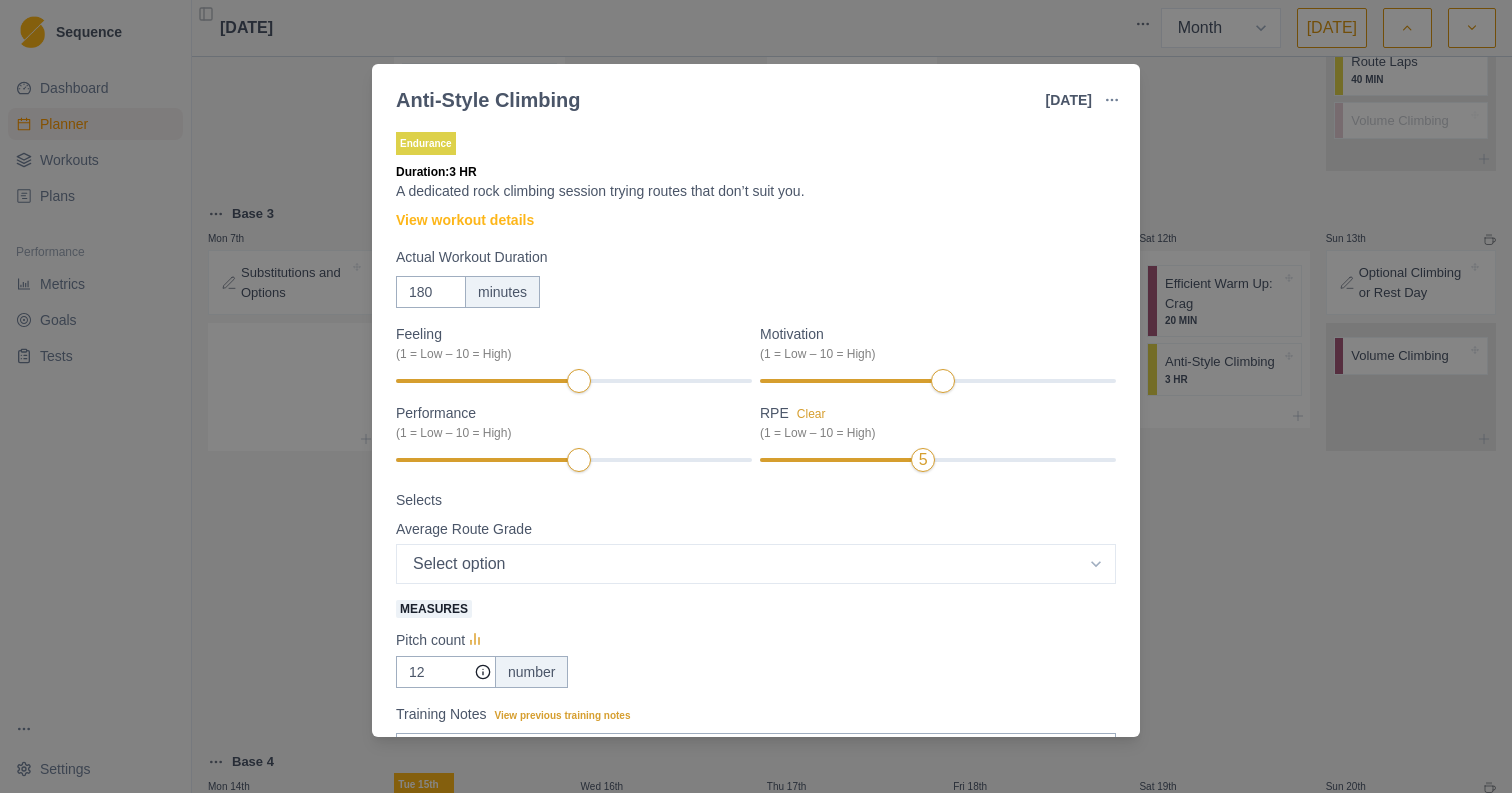click on "Feeling (1 = Low – 10 = High) Motivation (1 = Low – 10 = High) Performance (1 = Low – 10 = High) RPE Clear (1 = Low – 10 = High) 5 Selects Average Route Grade Select option 4c 5a 5b 5c 6a 6a+ 6b 6b+ 6c 6c+ 7a 7a+ 7b 7b+ 7c 7c+ 8a Measures Pitch count 12 number" at bounding box center [756, 506] 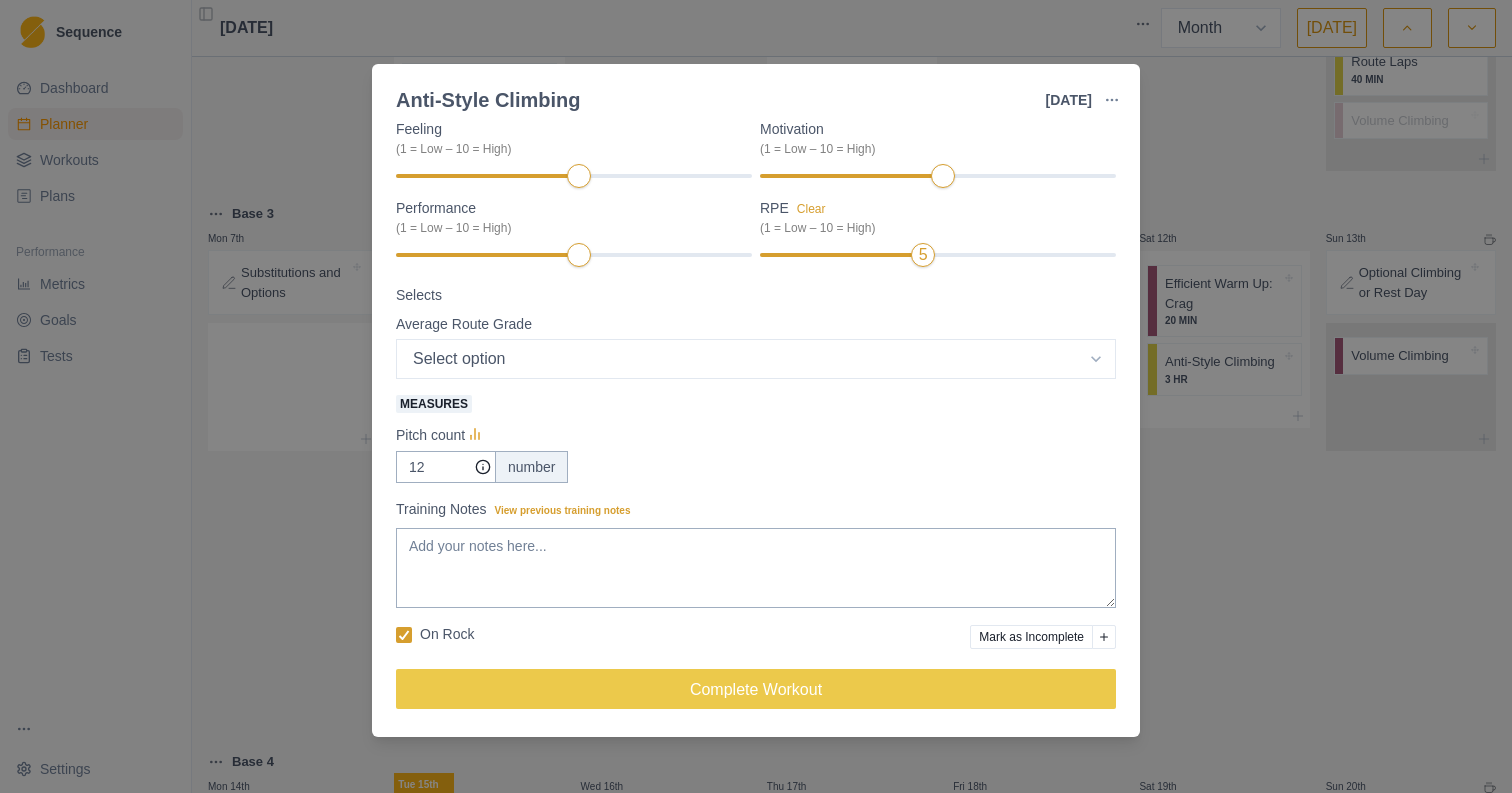 scroll, scrollTop: 206, scrollLeft: 0, axis: vertical 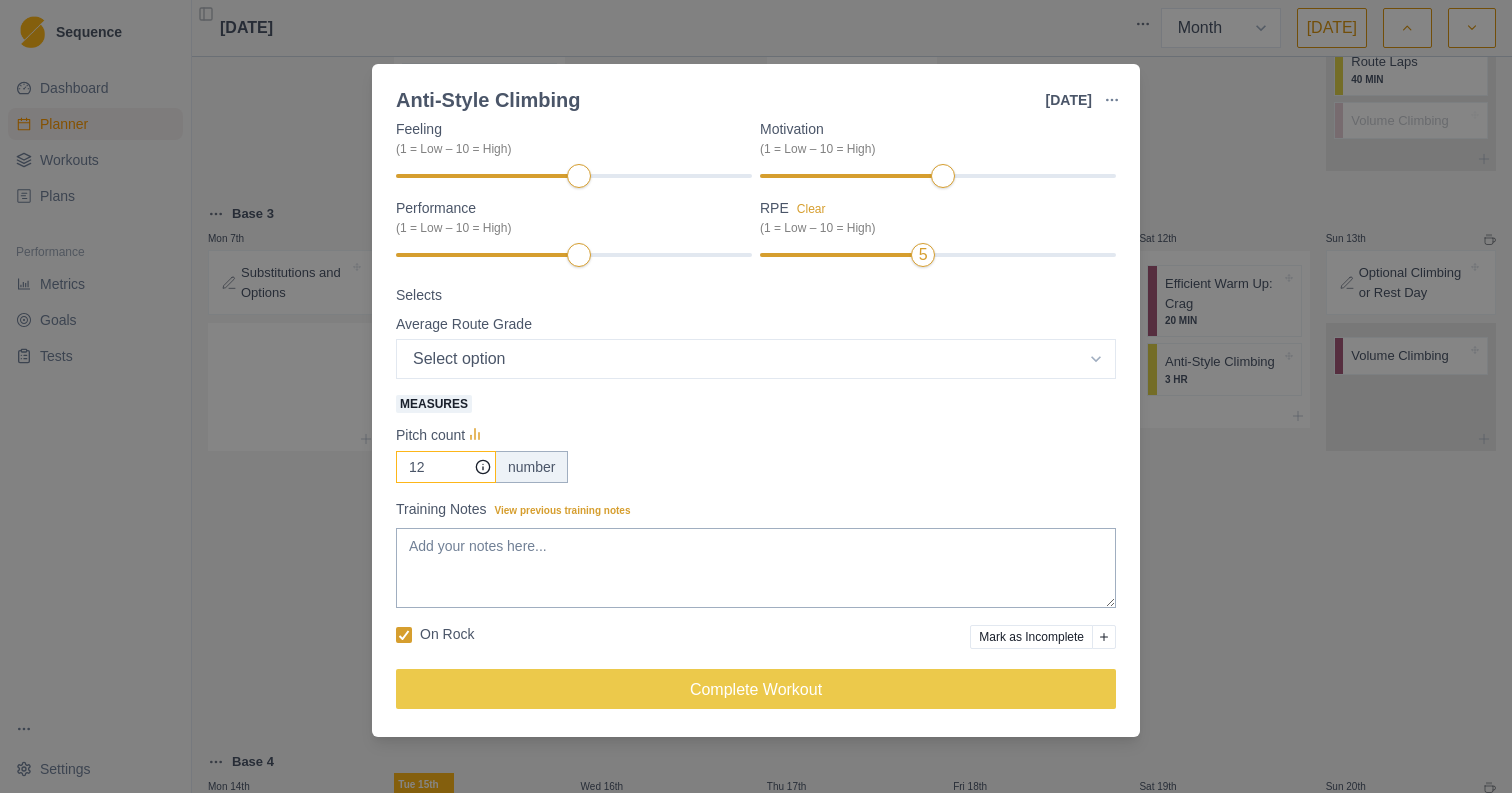 click on "12" at bounding box center (446, 467) 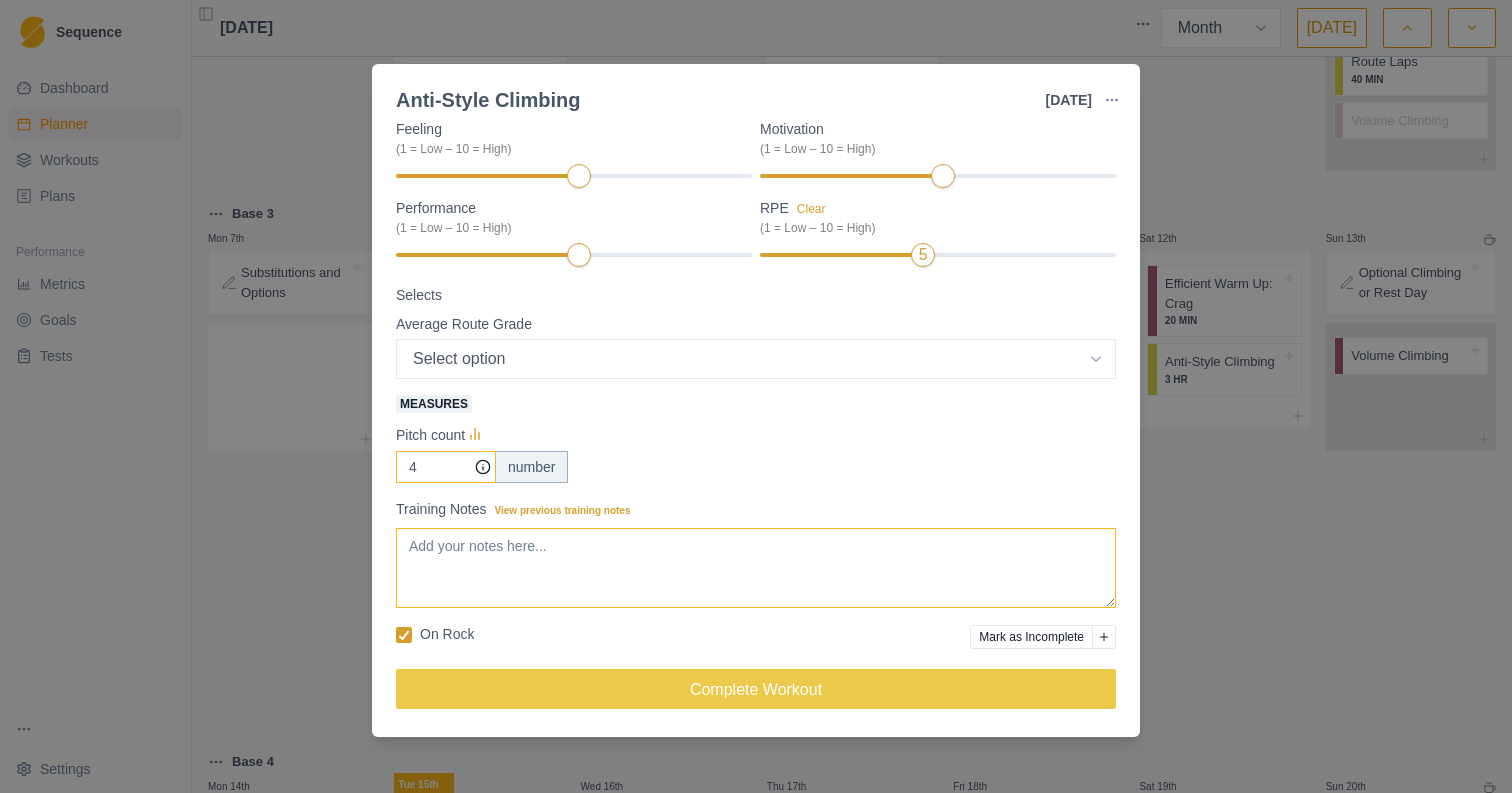 type on "4" 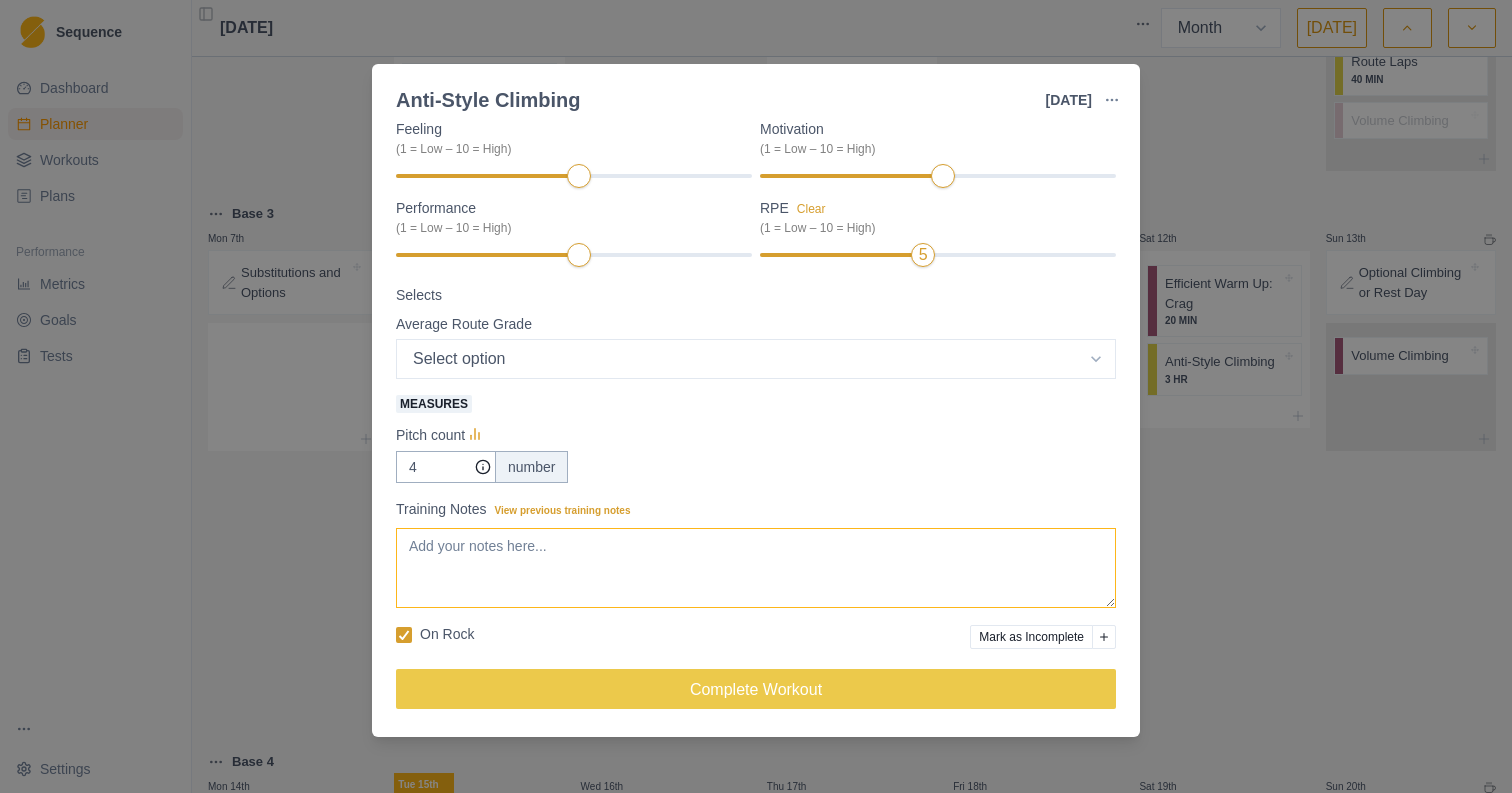 click on "Training Notes View previous training notes" at bounding box center [756, 568] 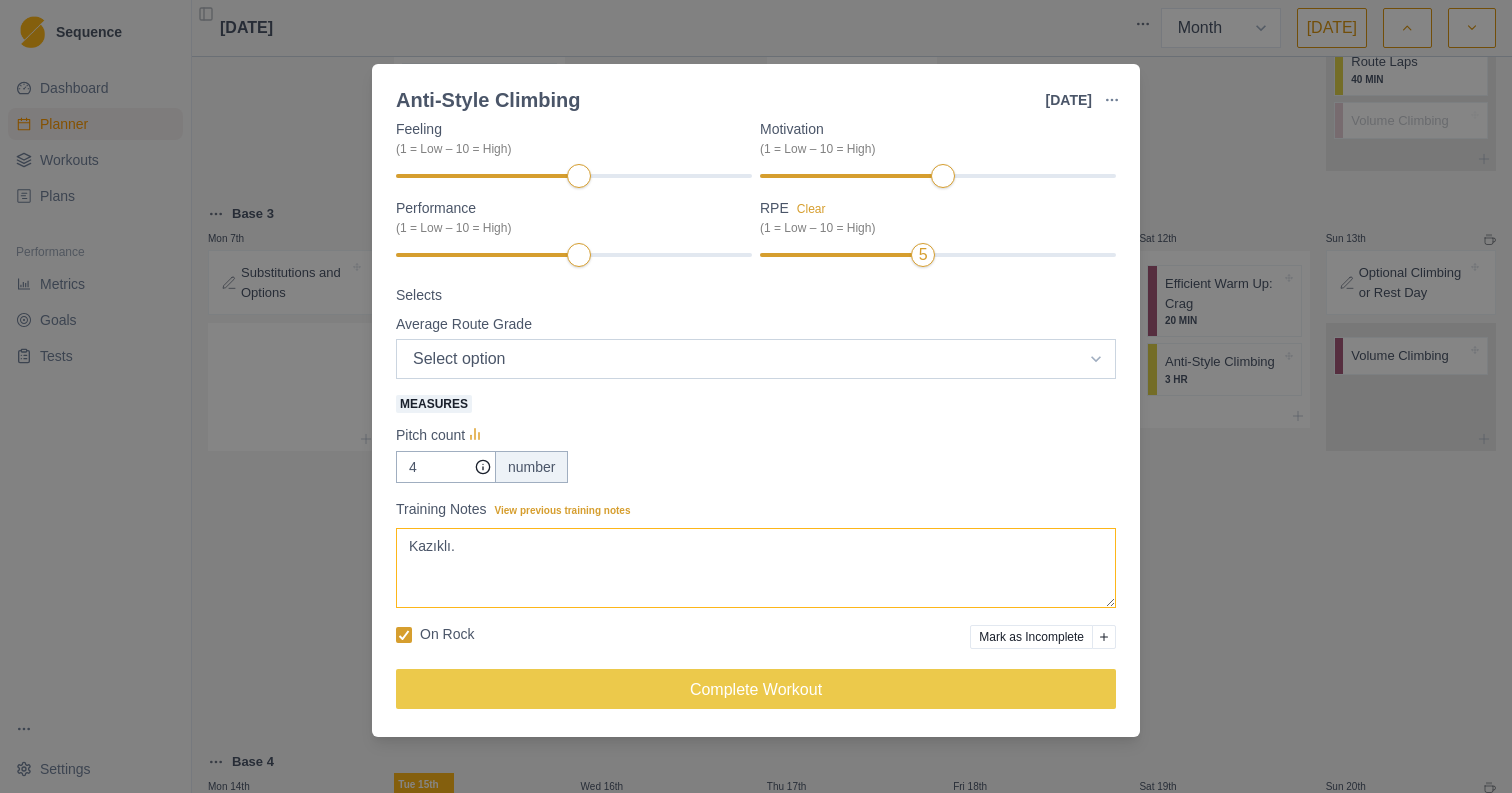 type on "Kazıklı." 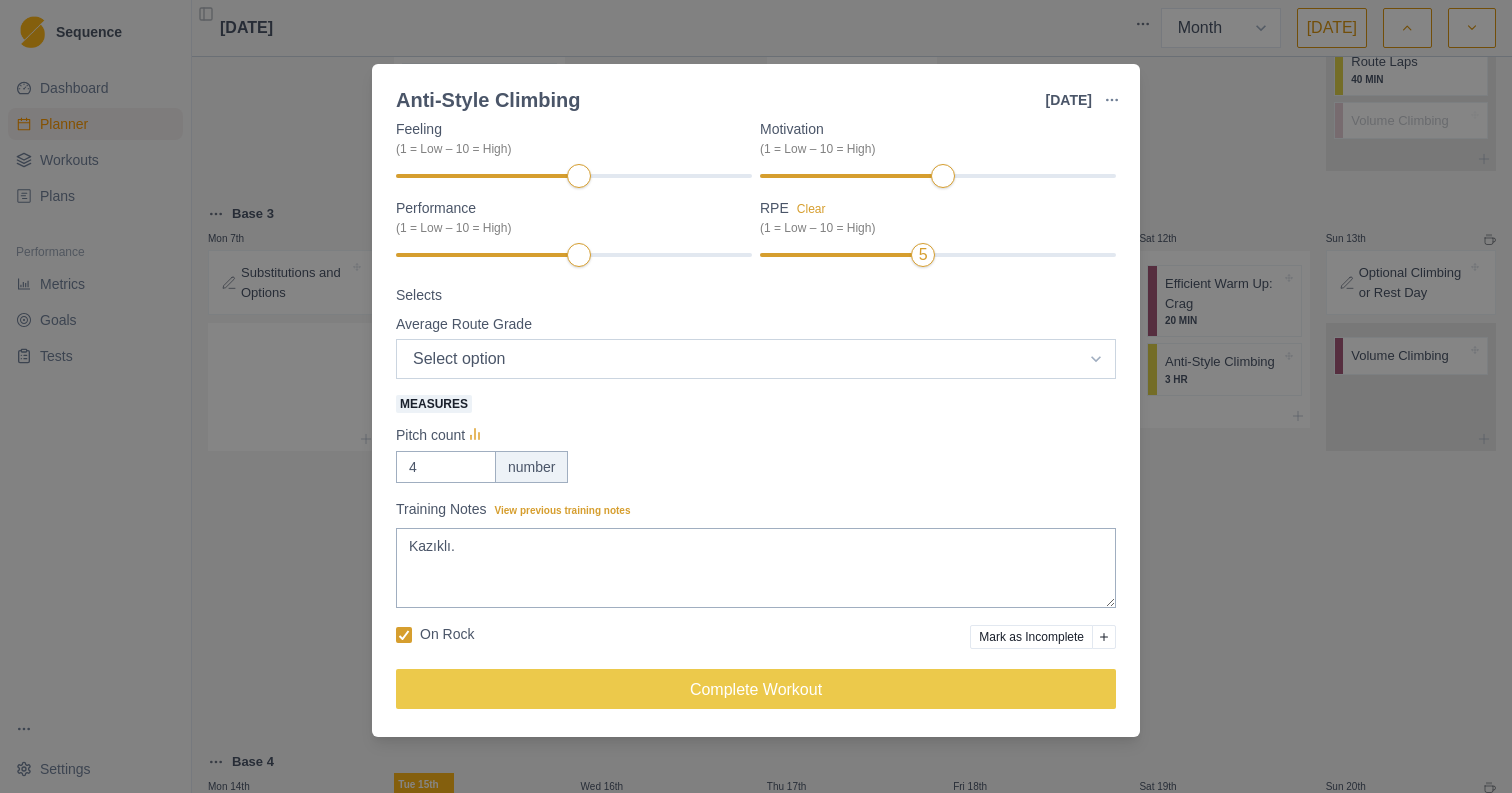 select on "7" 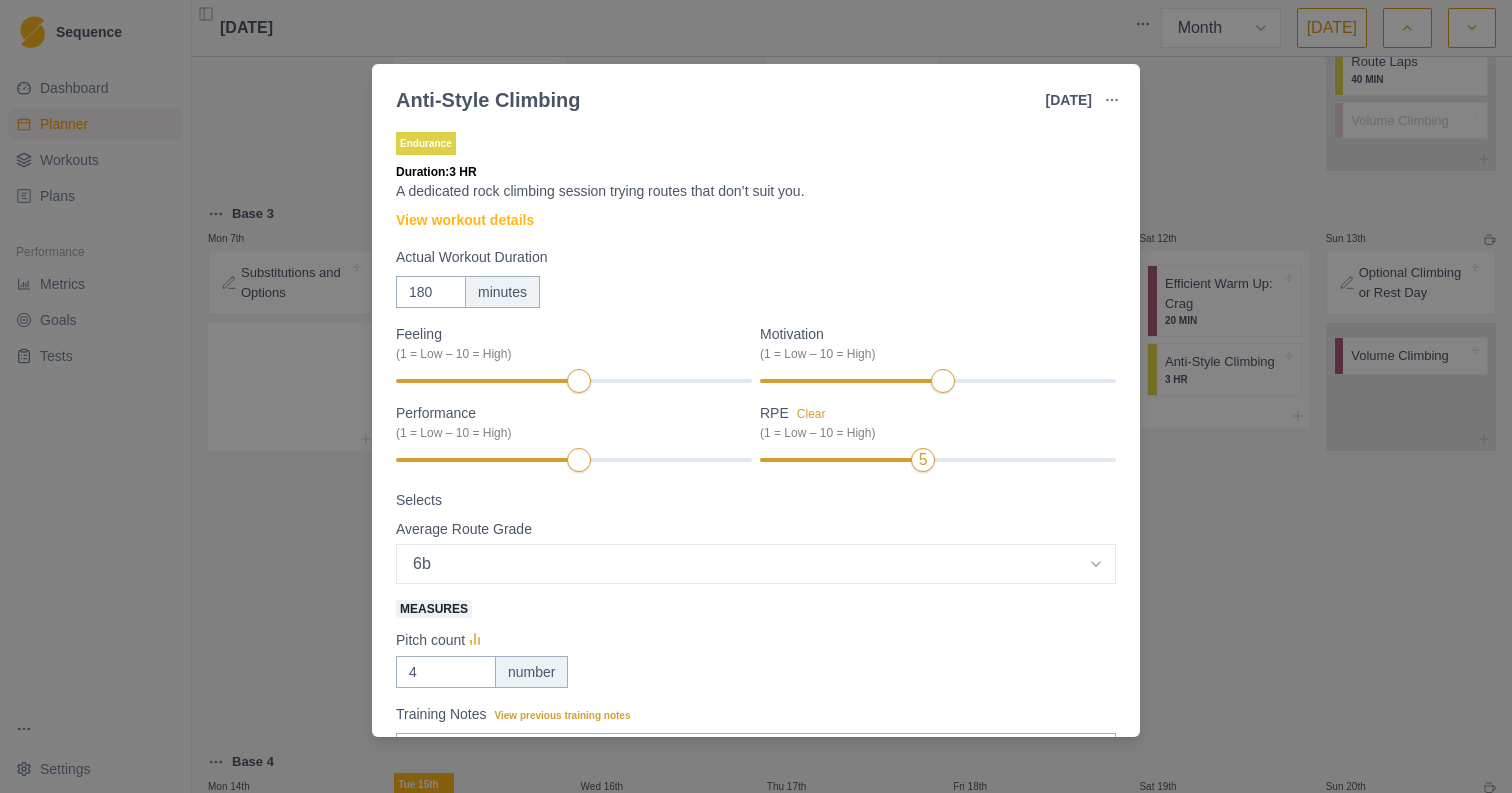scroll, scrollTop: 0, scrollLeft: 0, axis: both 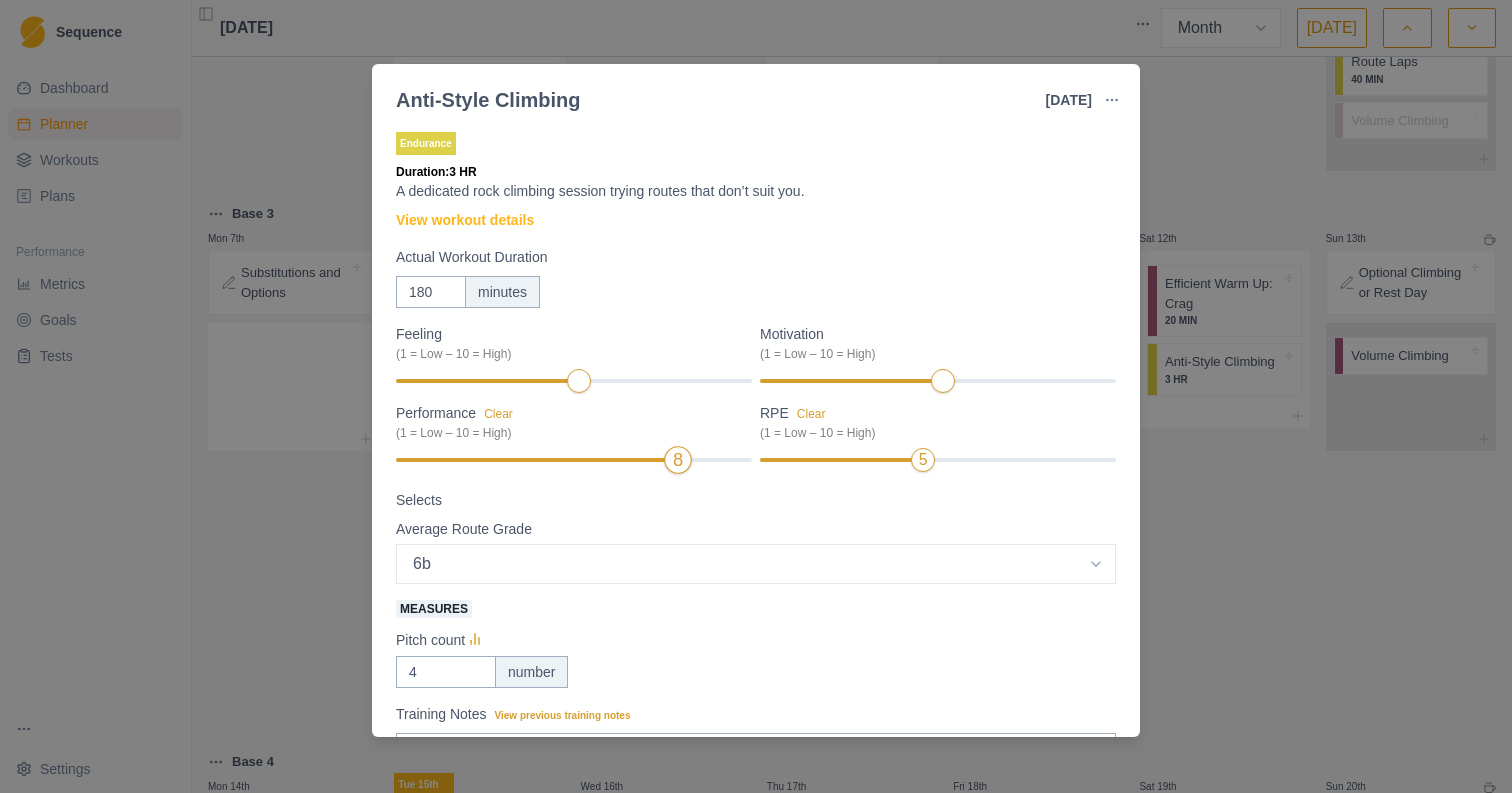 click at bounding box center (534, 460) 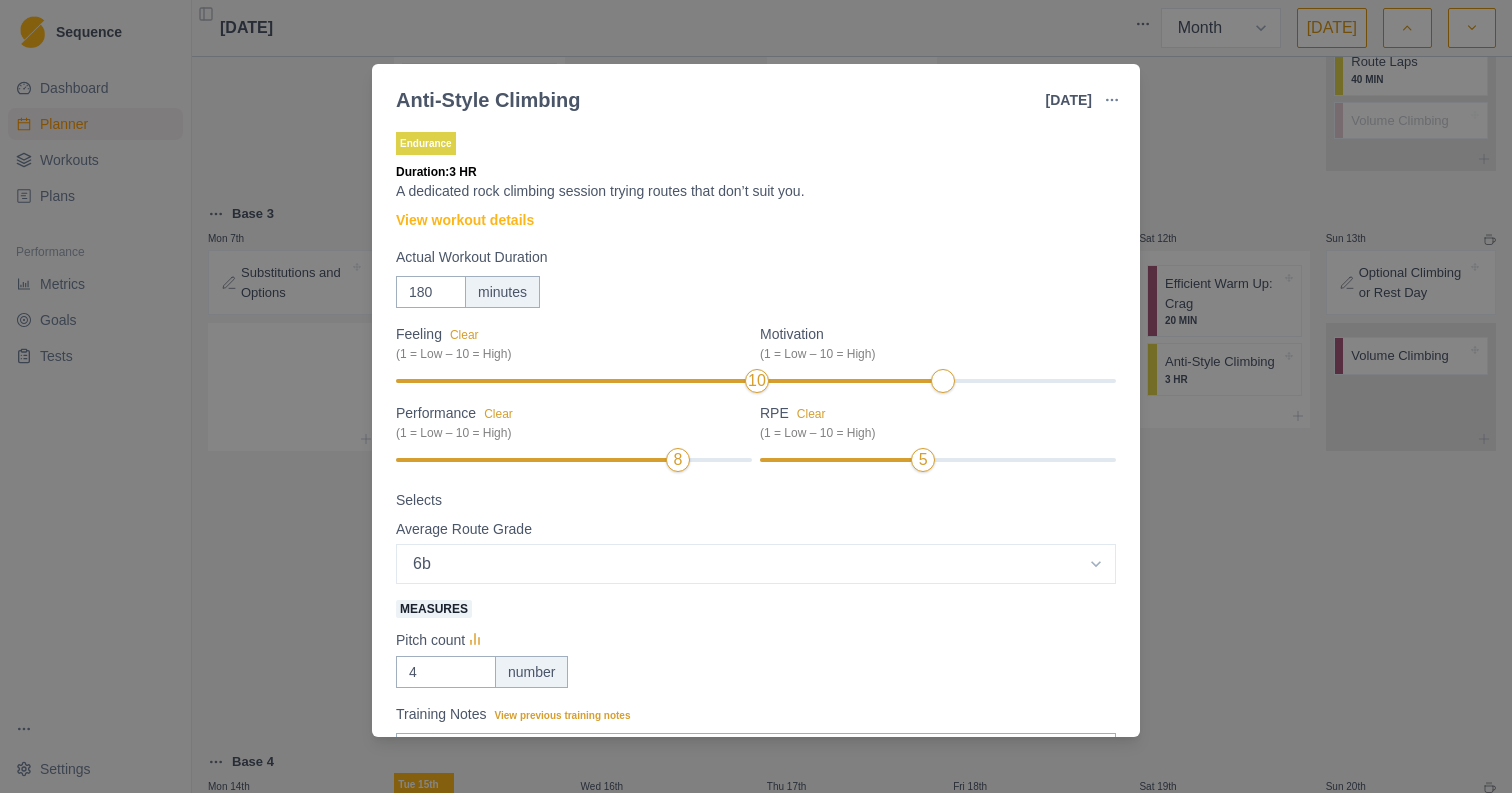 click on "Endurance Duration:  3 HR A dedicated rock climbing session trying routes that don’t suit you.  View workout details Actual Workout Duration 180 minutes Feeling Clear (1 = Low – 10 = High) 10 Motivation (1 = Low – 10 = High) Performance Clear (1 = Low – 10 = High) 8 RPE Clear (1 = Low – 10 = High) 5 Selects Average Route Grade Select option 4c 5a 5b 5c 6a 6a+ 6b 6b+ 6c 6c+ 7a 7a+ 7b 7b+ 7c 7c+ 8a Measures Pitch count 4 number Training Notes View previous training notes Kazıklı.  On Rock Mark as Incomplete Complete Workout" at bounding box center (756, 428) 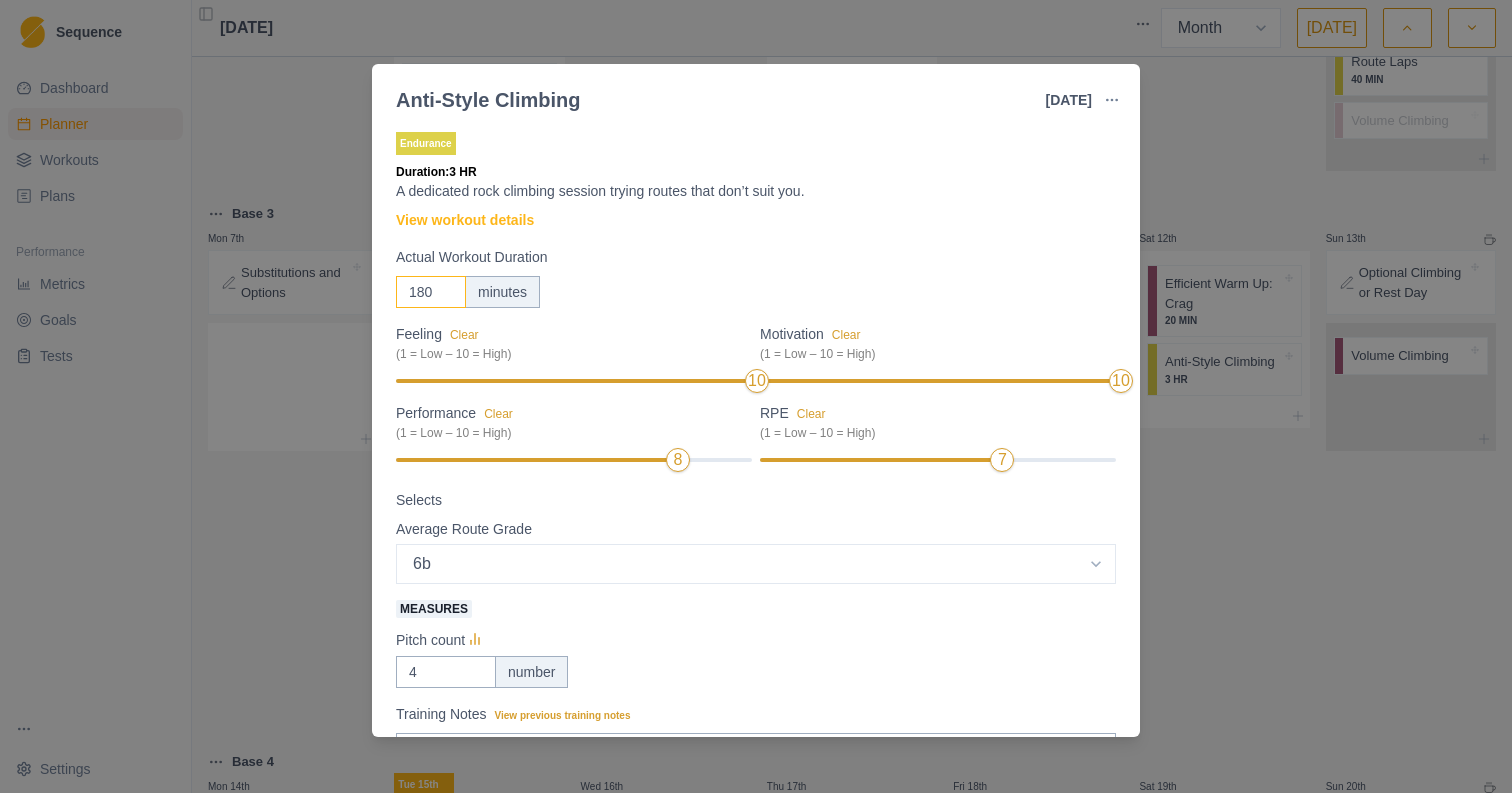 click on "180" at bounding box center [431, 292] 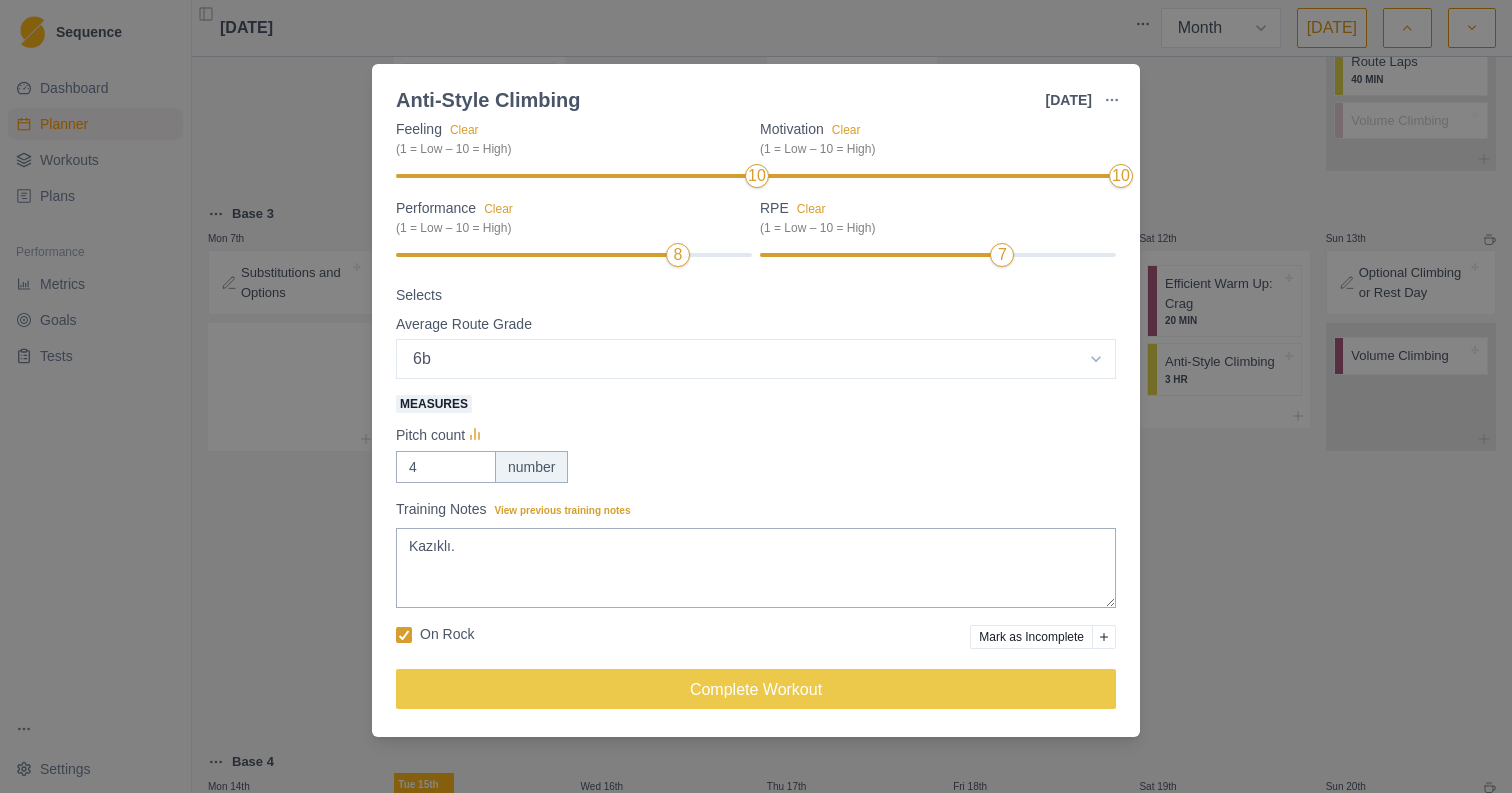 scroll, scrollTop: 199, scrollLeft: 0, axis: vertical 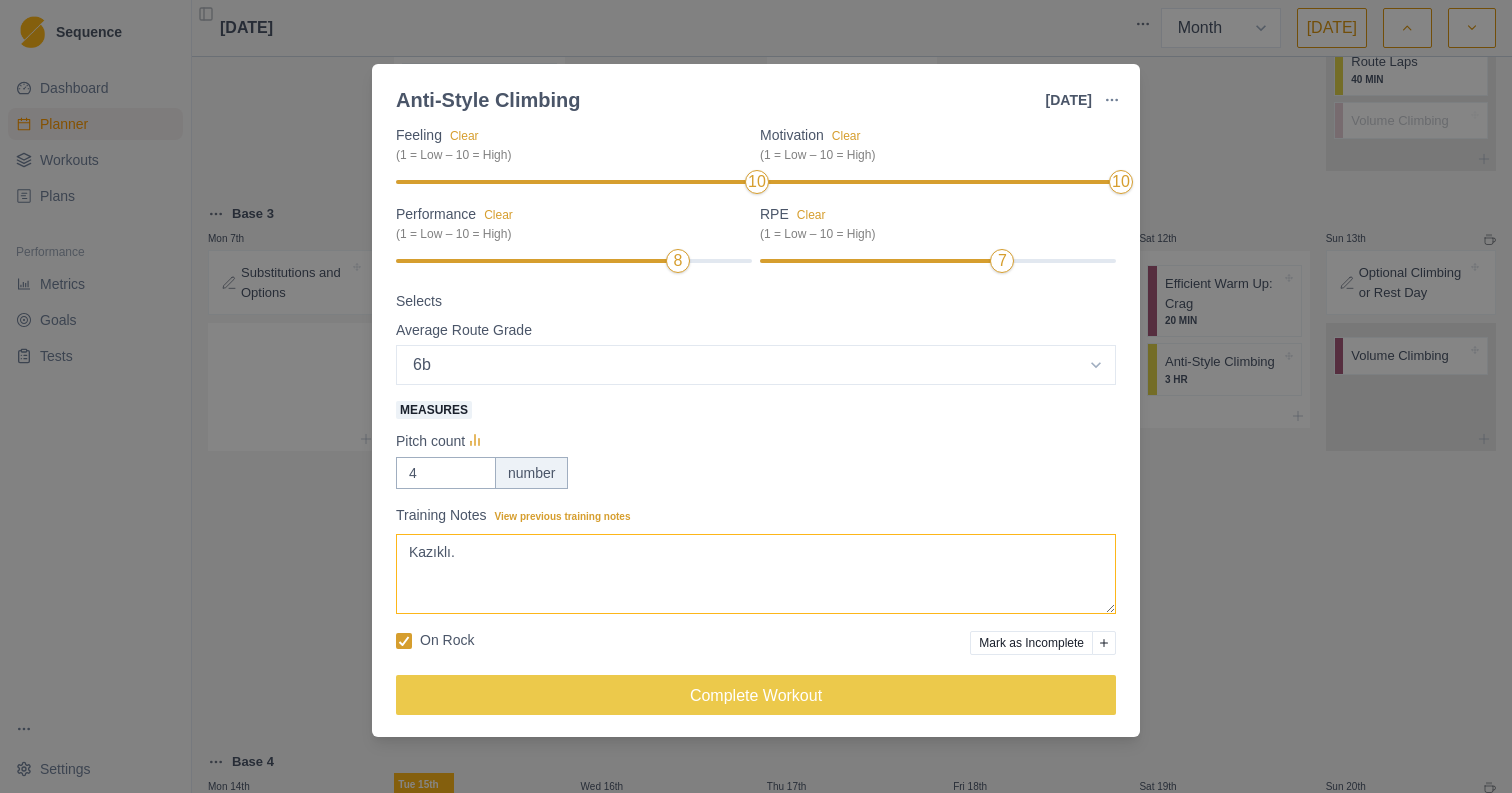 type on "120" 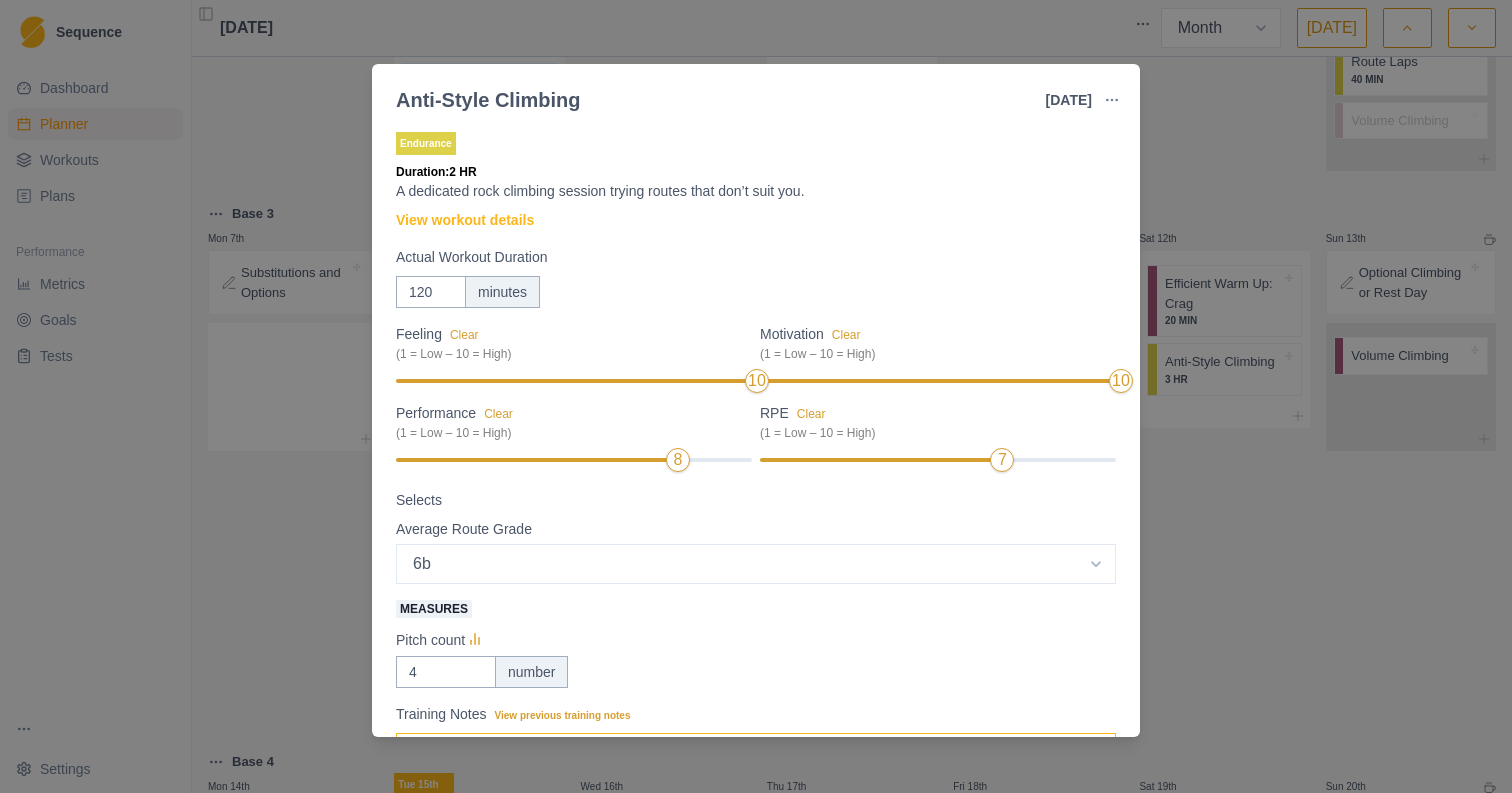 scroll, scrollTop: 0, scrollLeft: 0, axis: both 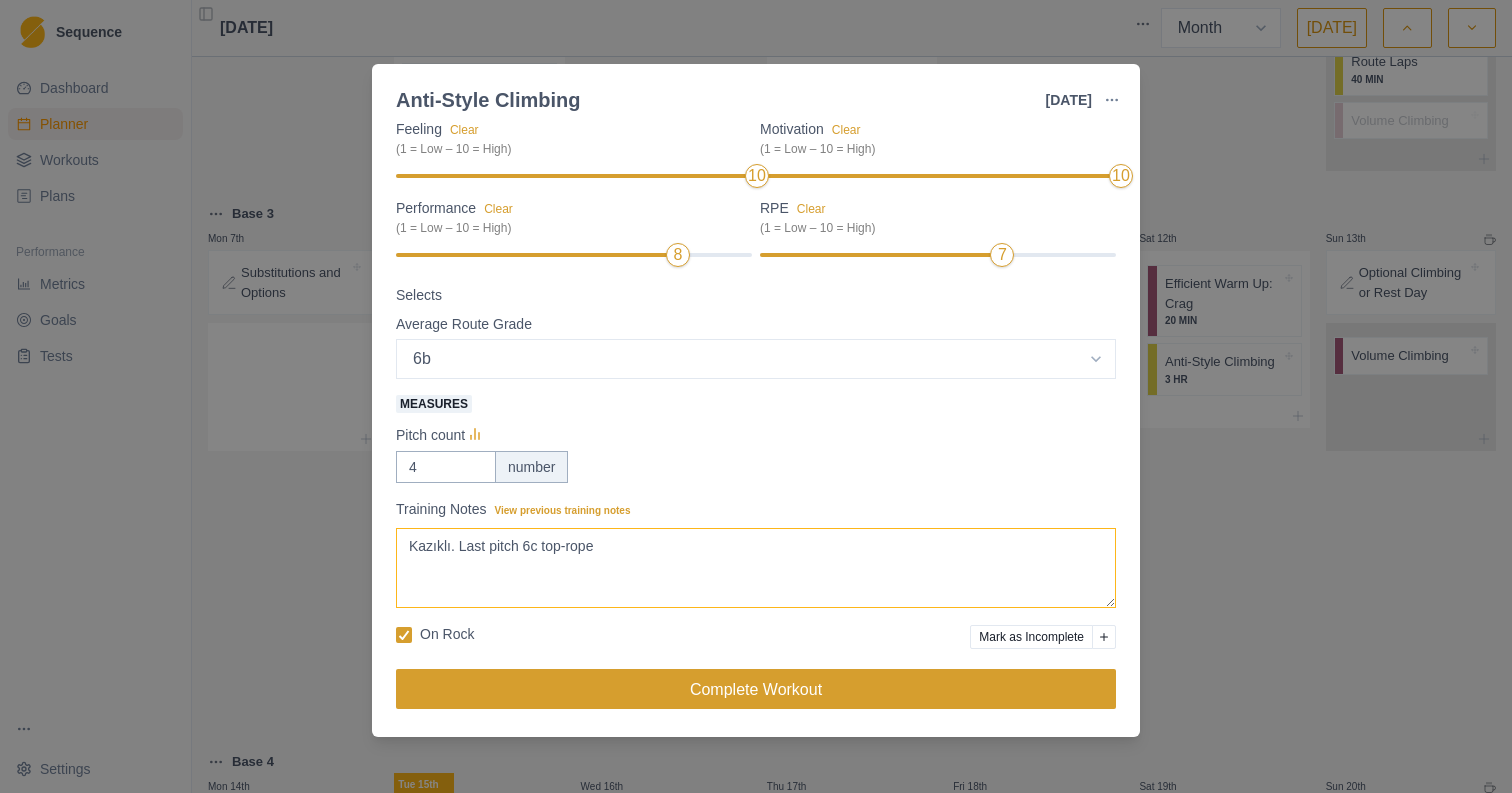 type on "Kazıklı. Last pitch 6c top-rope" 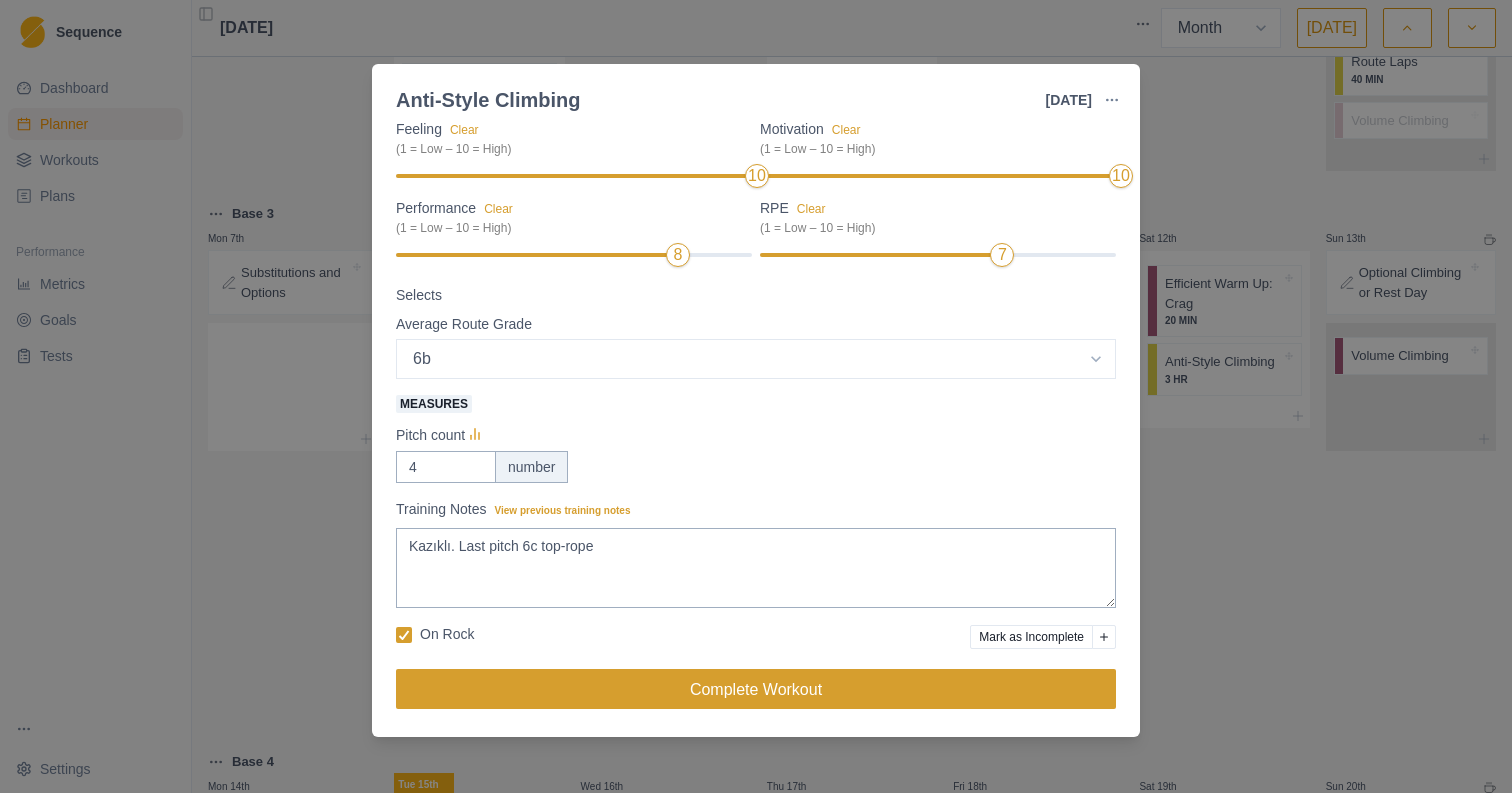 click on "Complete Workout" at bounding box center [756, 689] 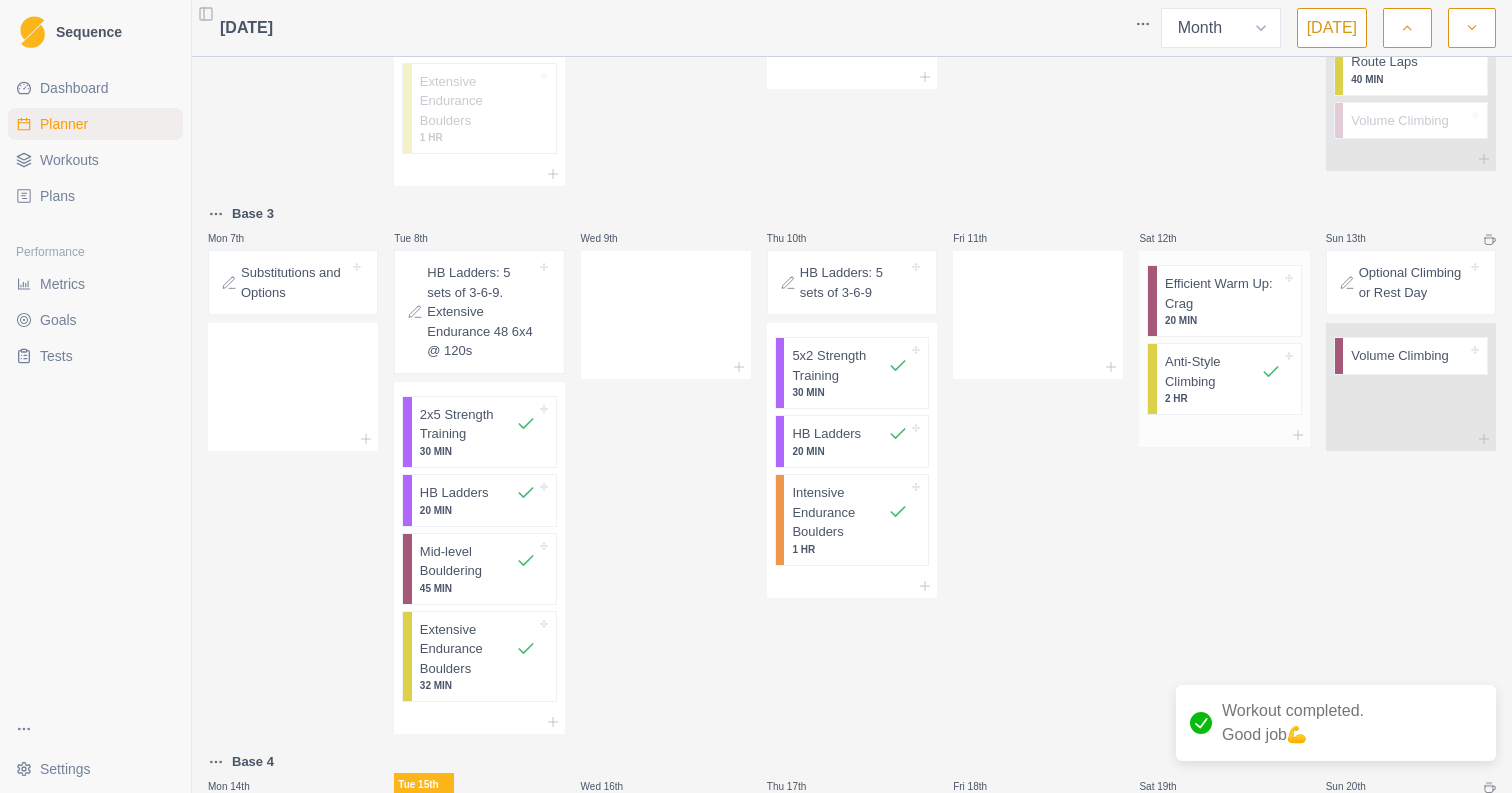 click on "Efficient Warm Up: Crag" at bounding box center [1223, 293] 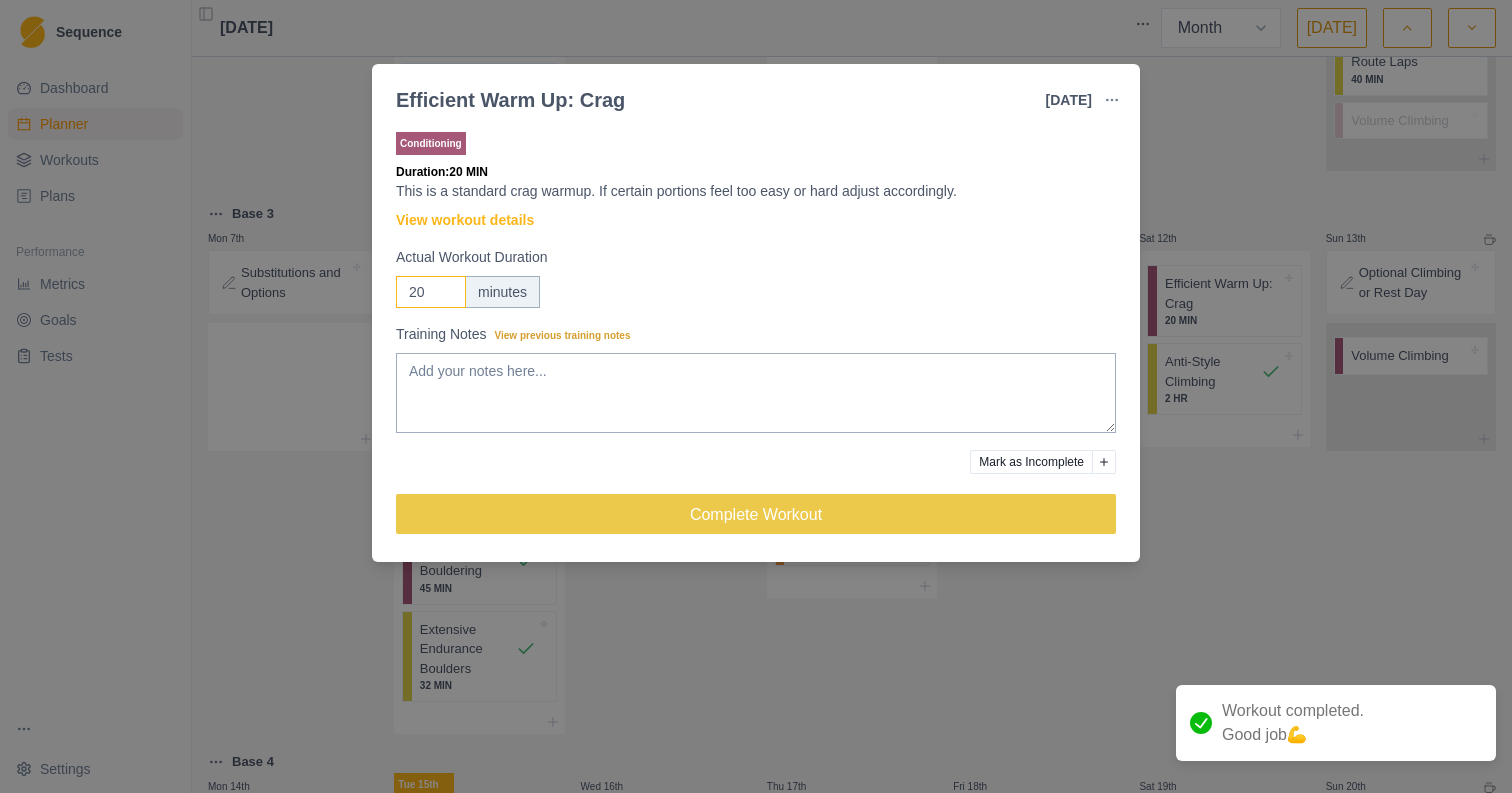 drag, startPoint x: 415, startPoint y: 293, endPoint x: 383, endPoint y: 293, distance: 32 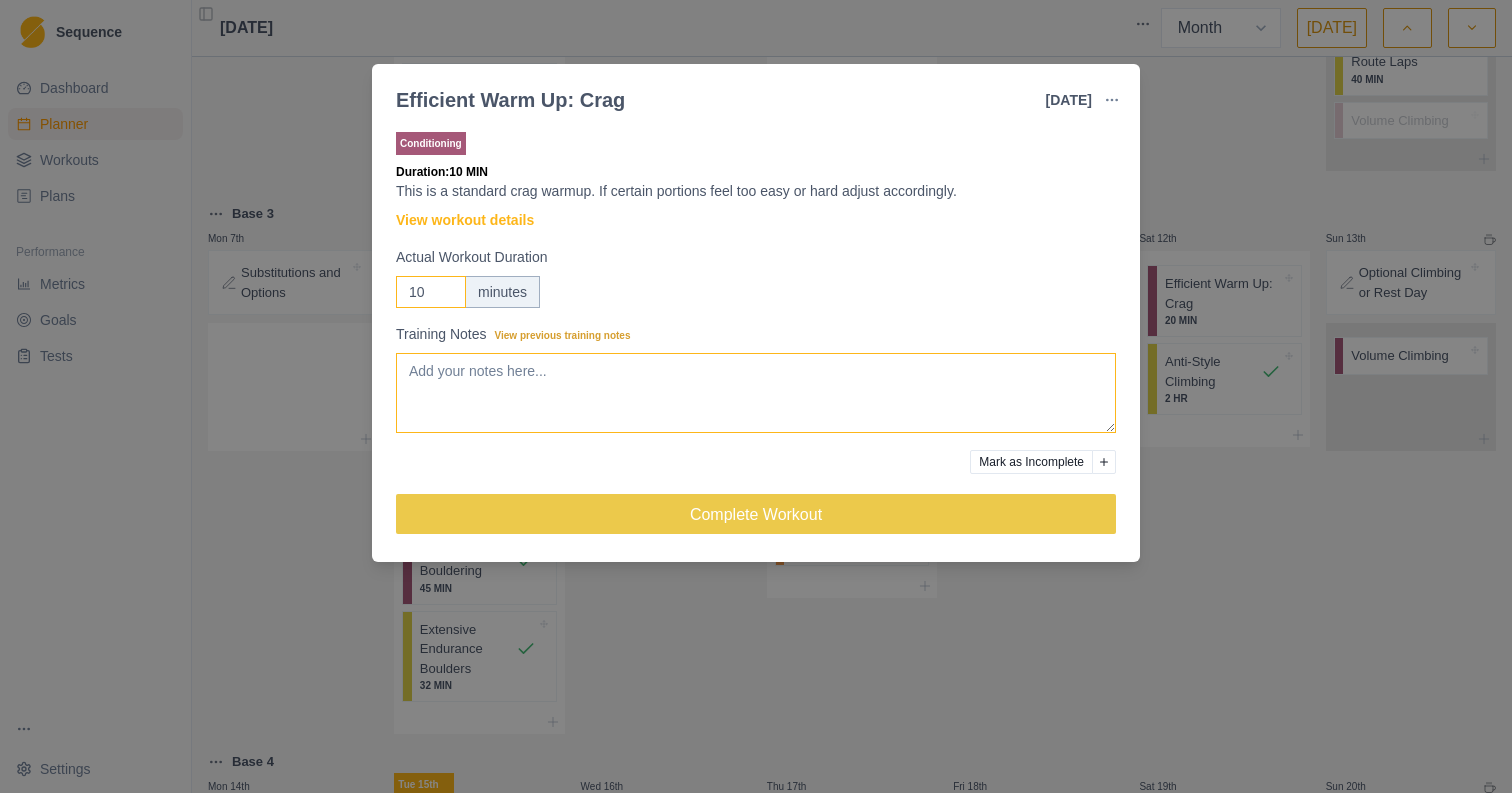 type on "1" 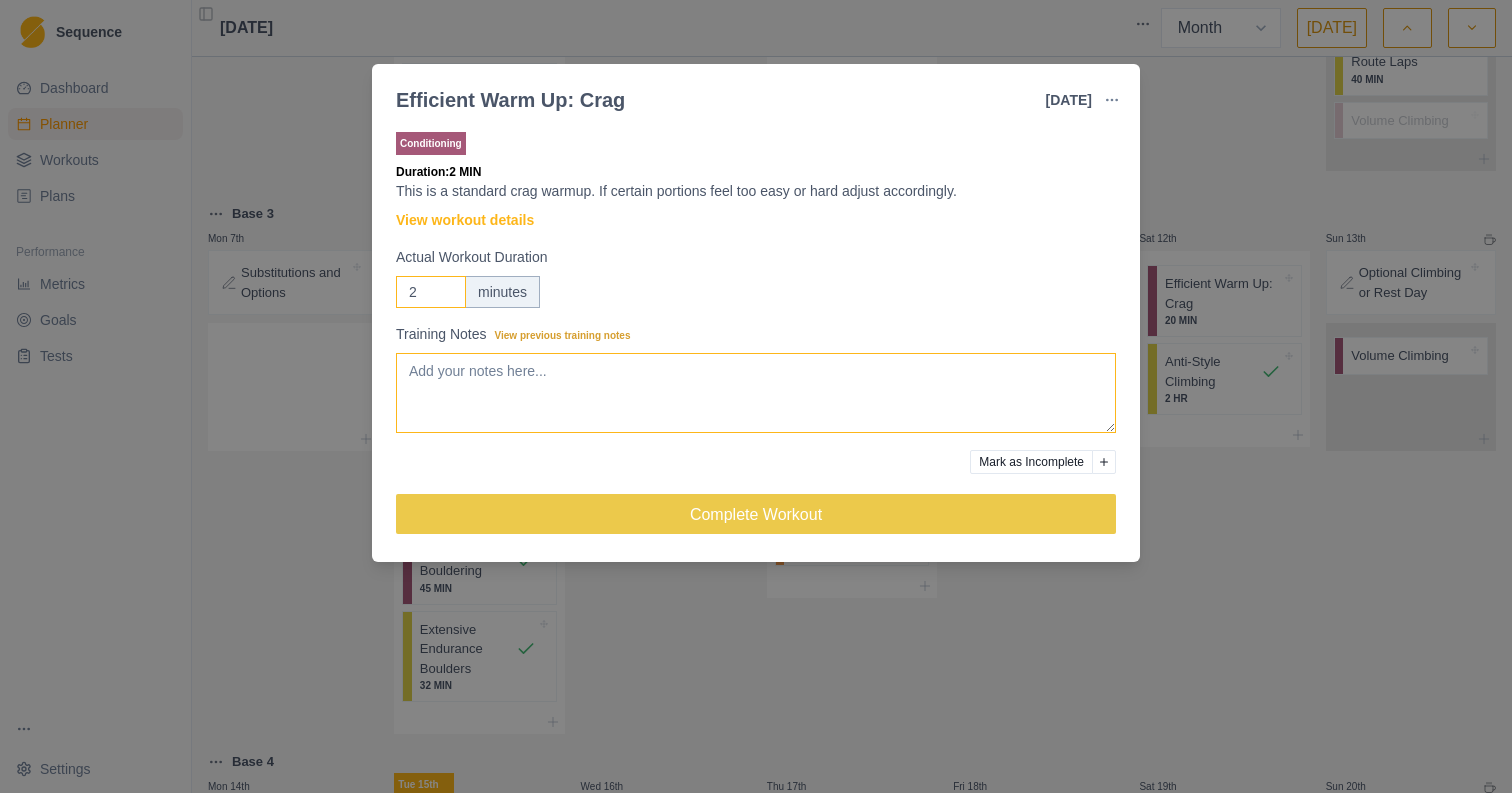 type on "20" 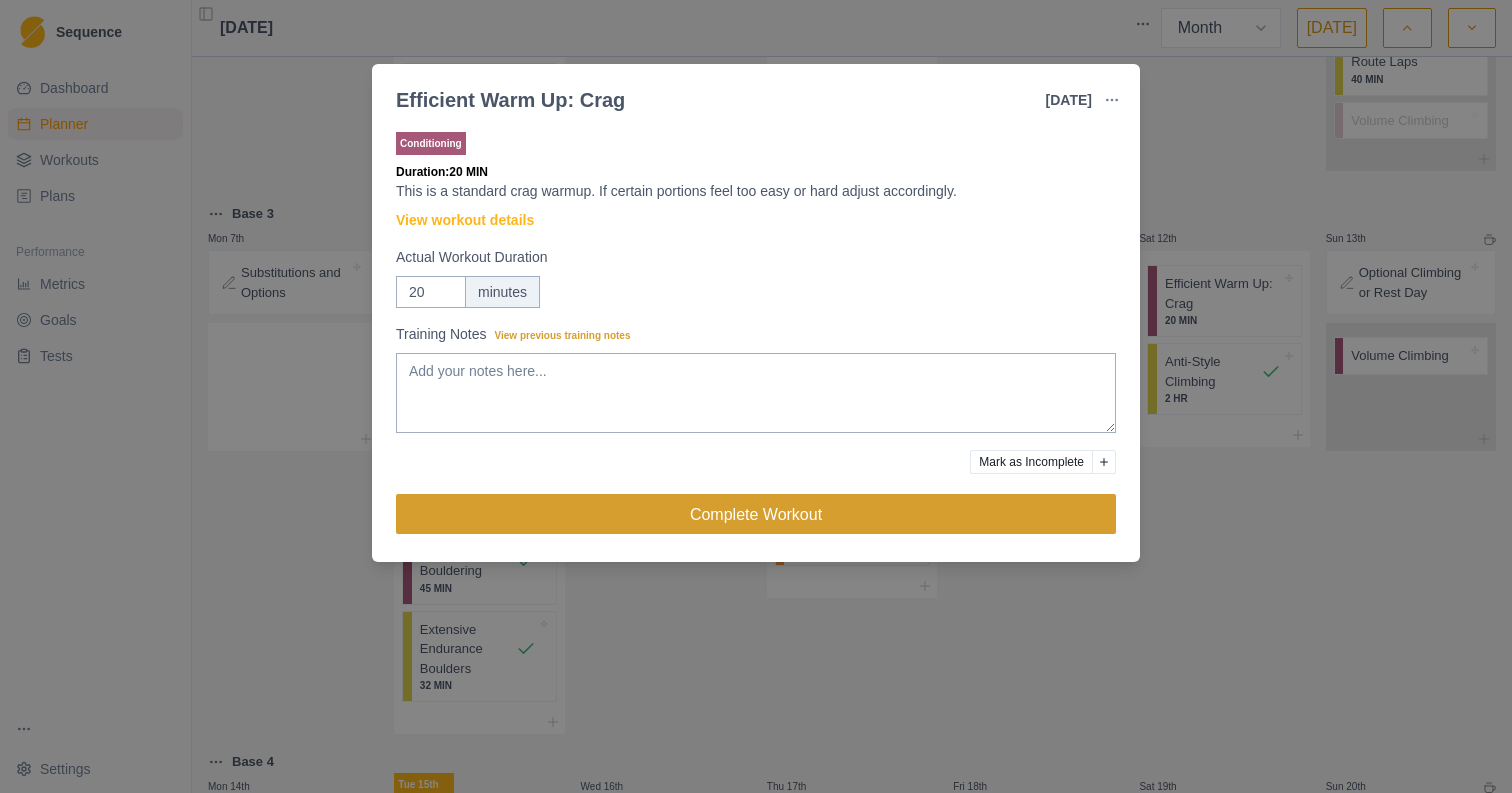 click on "Complete Workout" at bounding box center (756, 514) 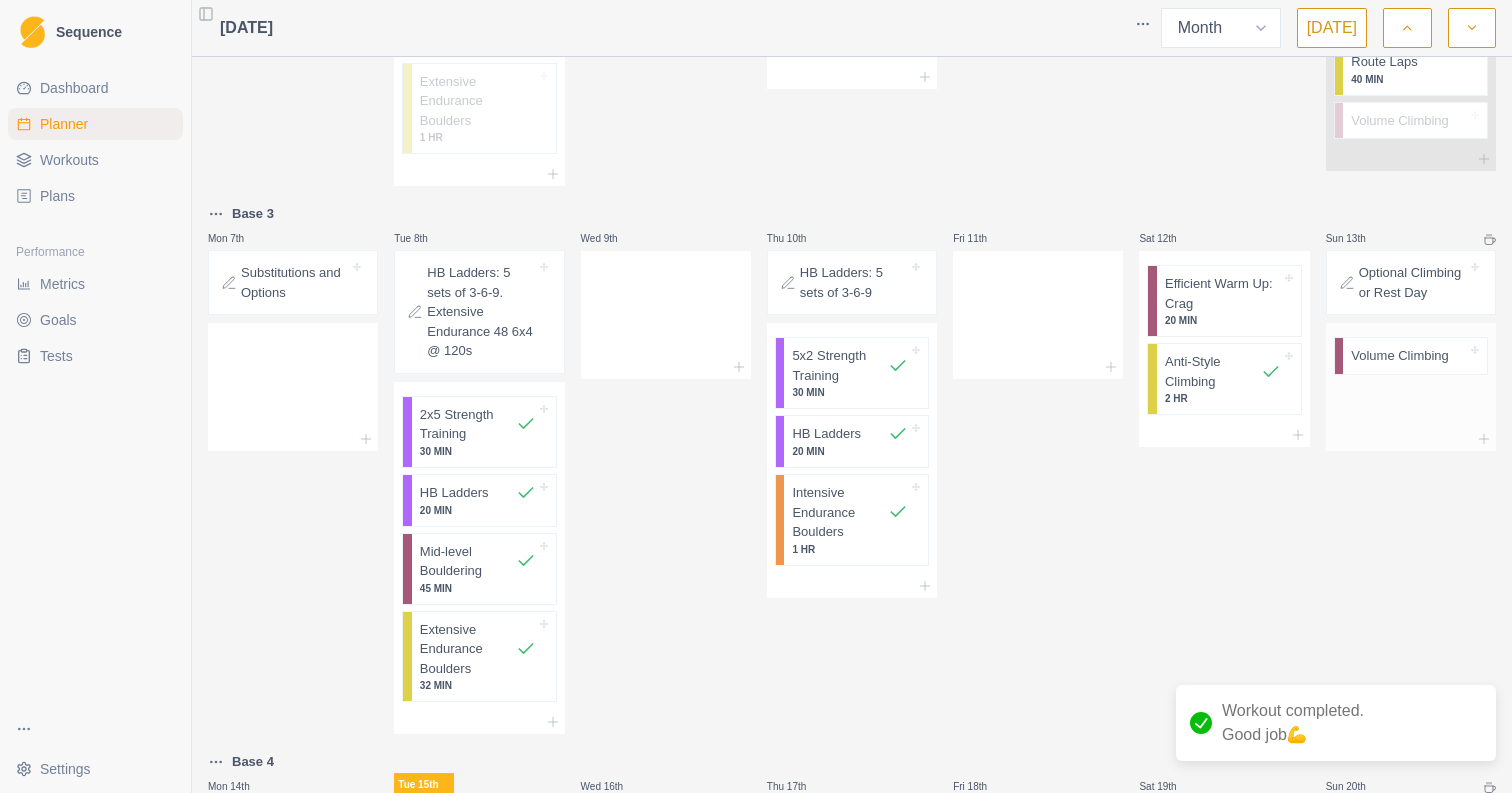 click on "Volume Climbing" at bounding box center (1400, 356) 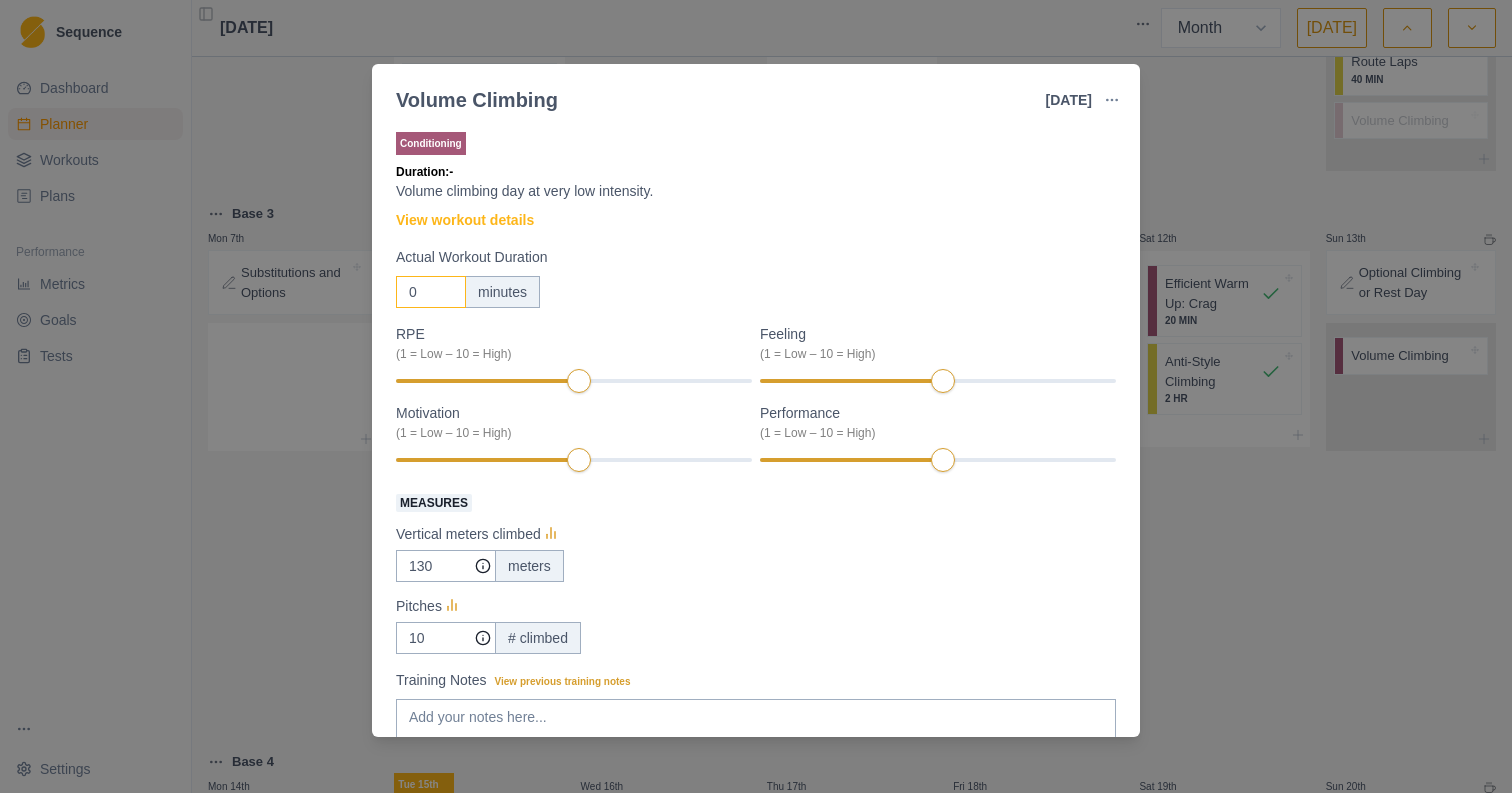 click on "0" at bounding box center (431, 292) 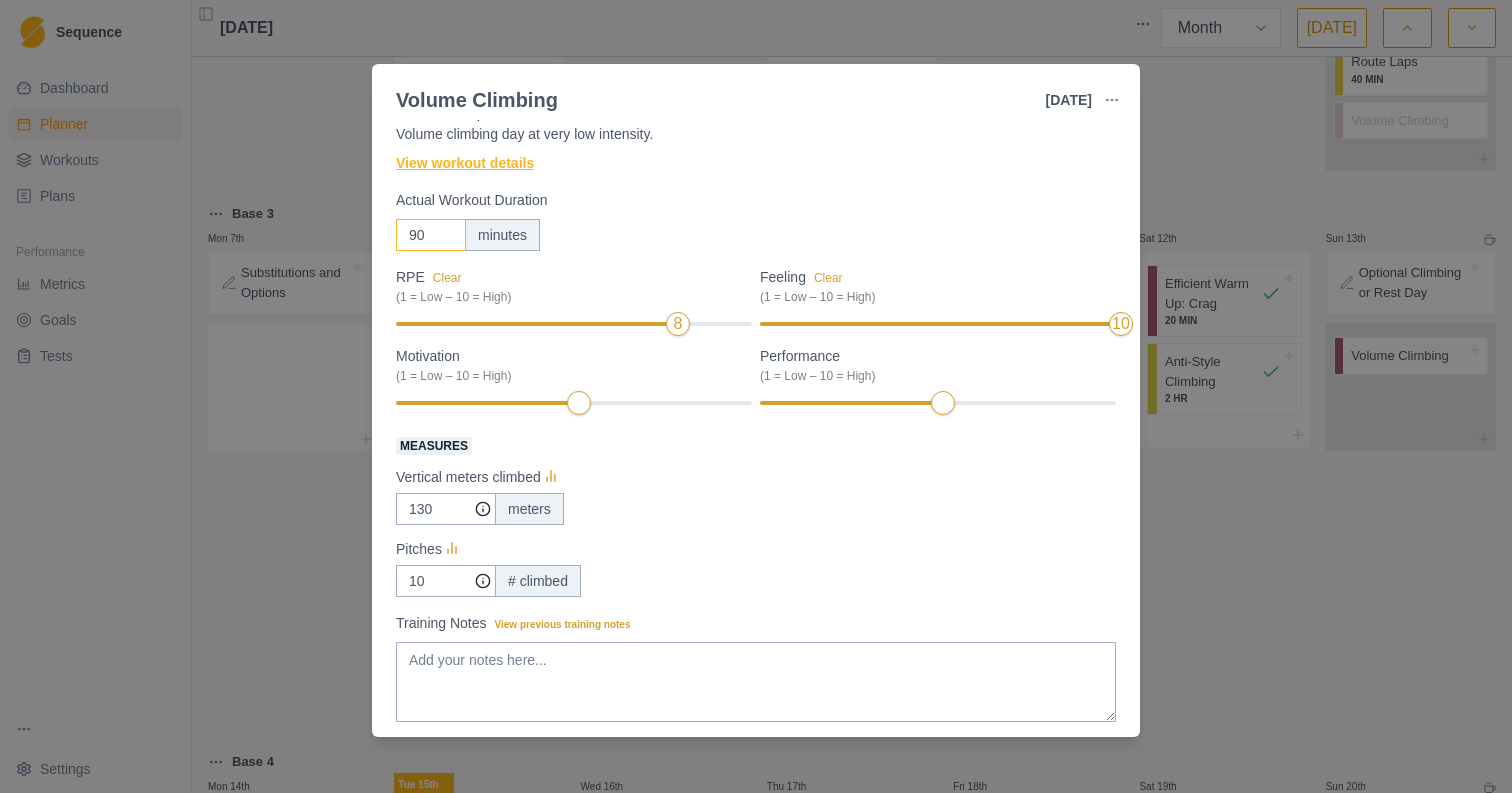 type on "90" 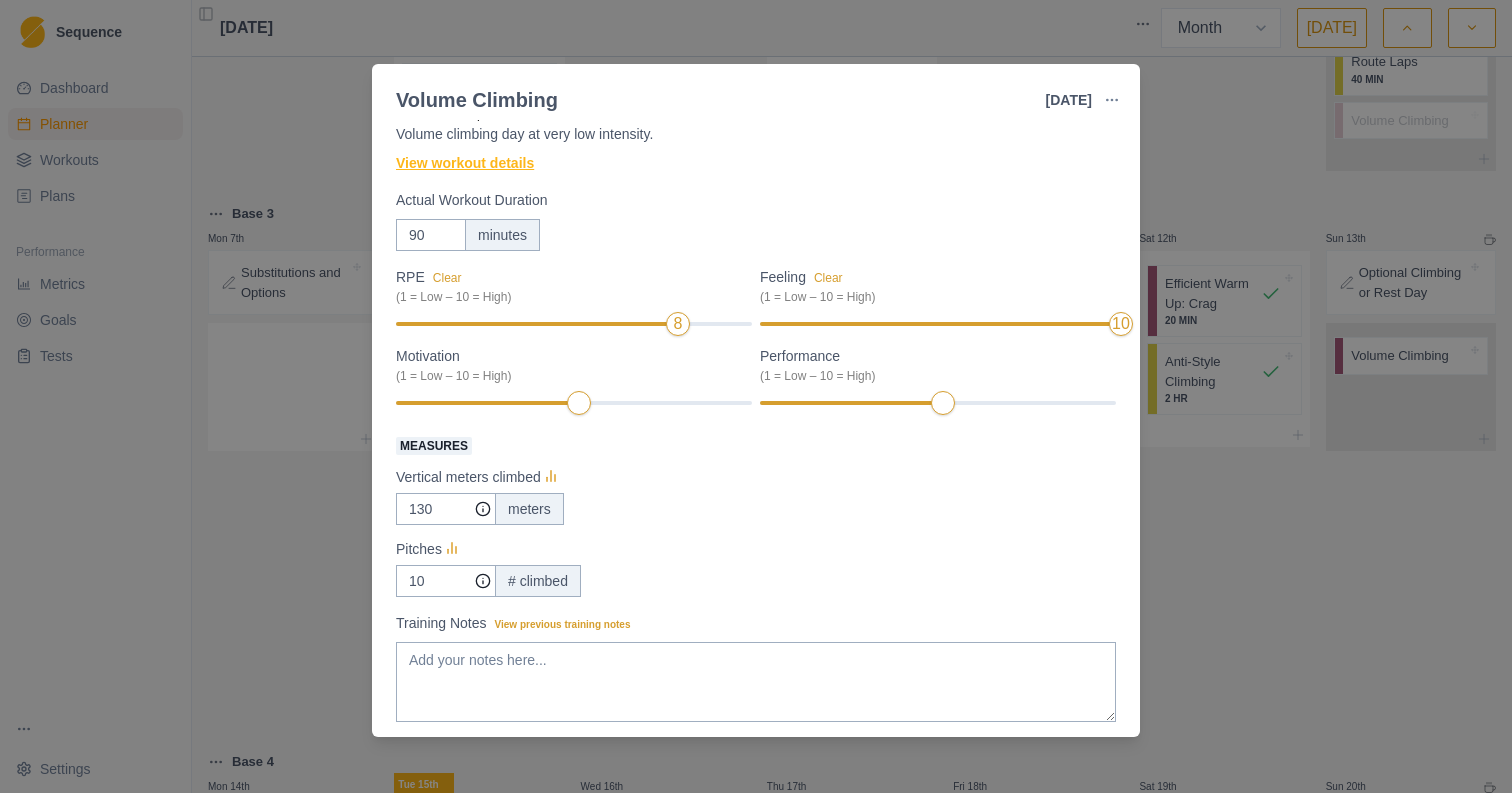 click on "View workout details" at bounding box center (465, 163) 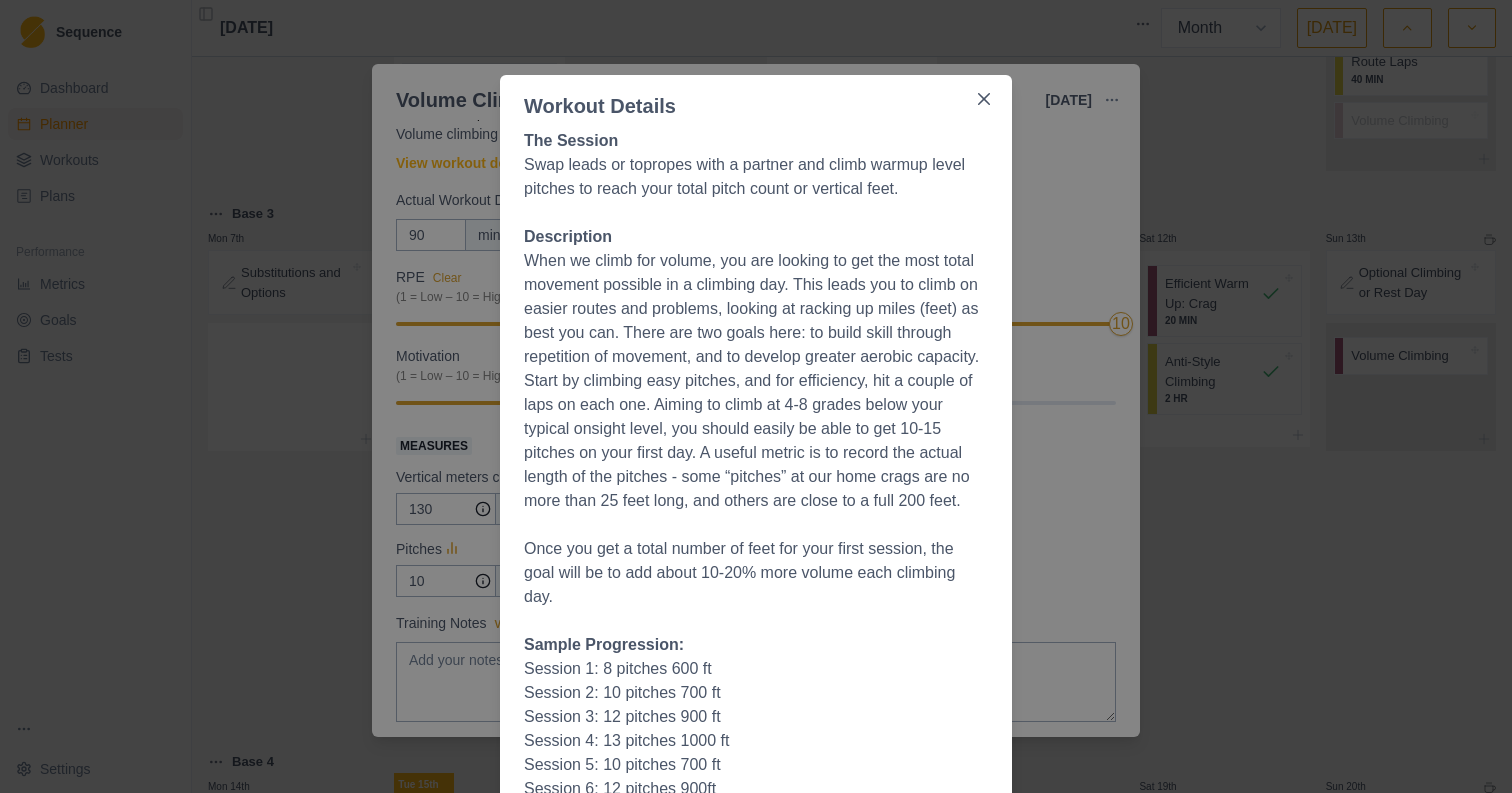 scroll, scrollTop: 0, scrollLeft: 0, axis: both 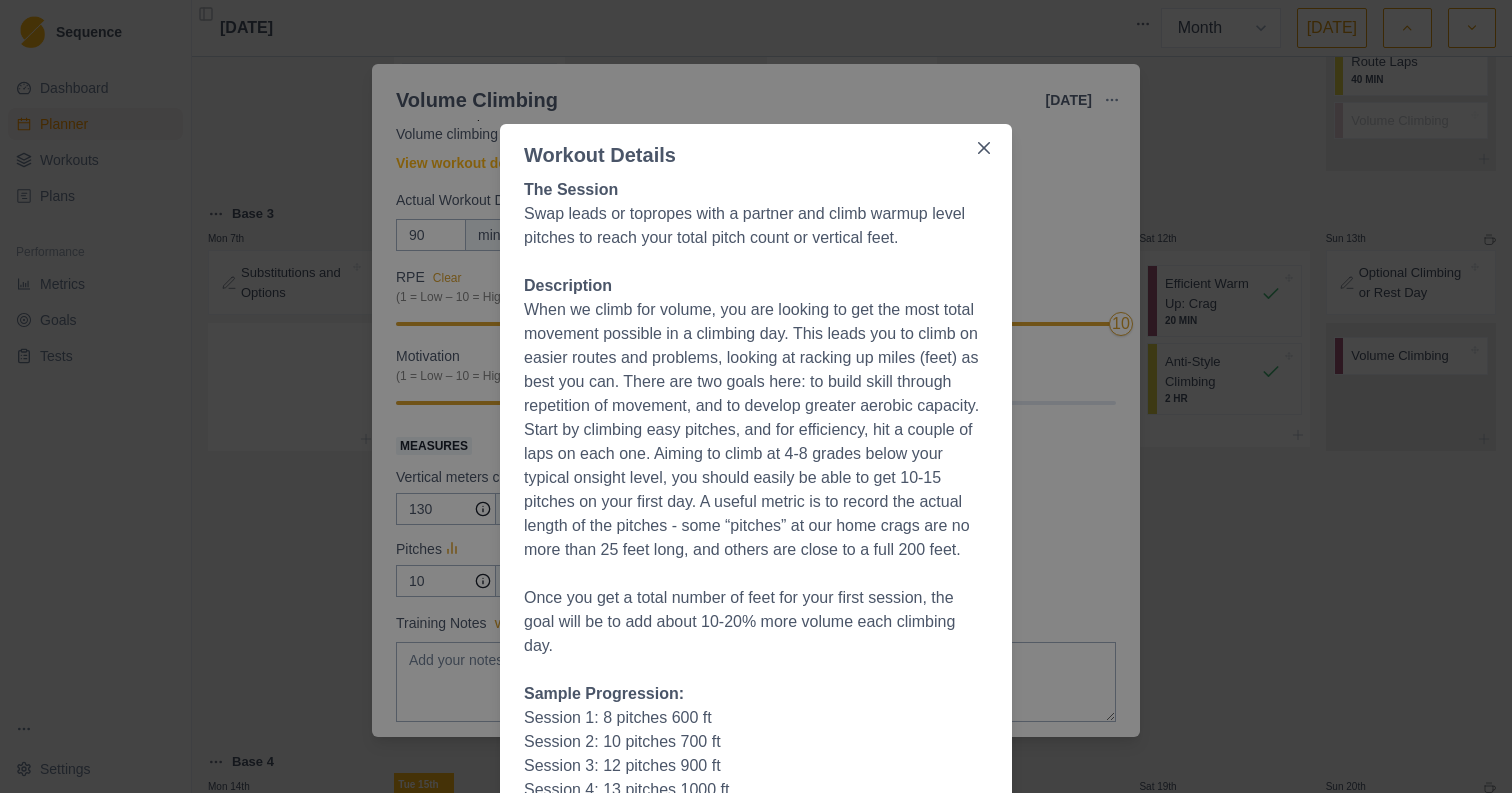 click on "Workout Details The Session Swap leads or topropes with a partner and climb warmup level pitches to reach your total pitch count or vertical feet. Description When we climb for volume, you are looking to get the most total movement possible in a climbing day. This leads you to climb on easier routes and problems, looking at racking up miles (feet) as best you can. There are two goals here: to build skill through repetition of movement, and to develop greater aerobic capacity. Start by climbing easy pitches, and for efficiency, hit a couple of laps on each one. Aiming to climb at 4-8 grades below your typical onsight level, you should easily be able to get 10-15 pitches on your first day. A useful metric is to record the actual length of the pitches - some “pitches” at our home crags are no more than 25 feet long, and others are close to a full 200 feet. Once you get a total number of feet for your first session, the goal will be to add about 10-20% more volume each climbing day. Sample Progression:" at bounding box center [756, 396] 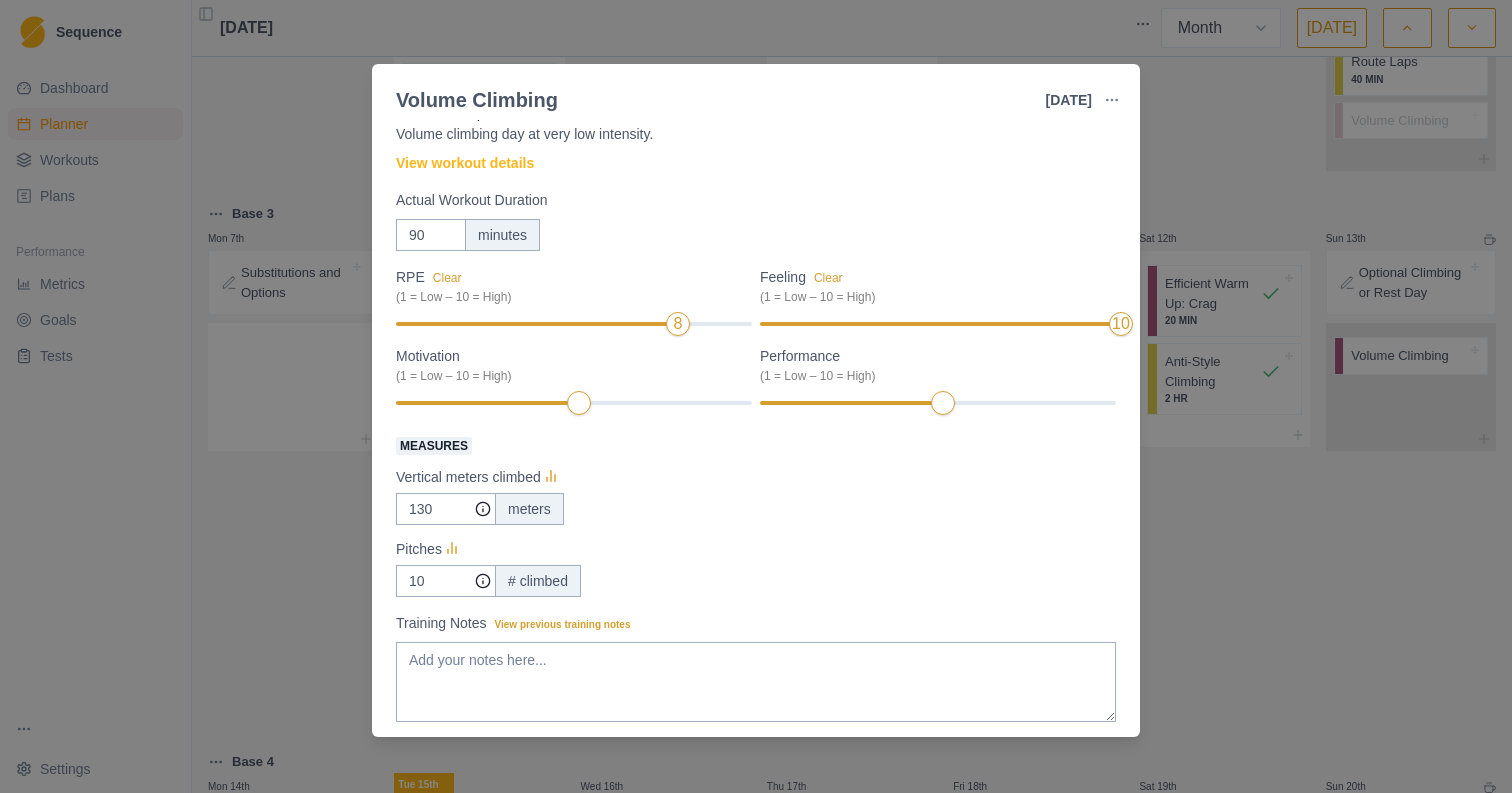 scroll, scrollTop: 0, scrollLeft: 0, axis: both 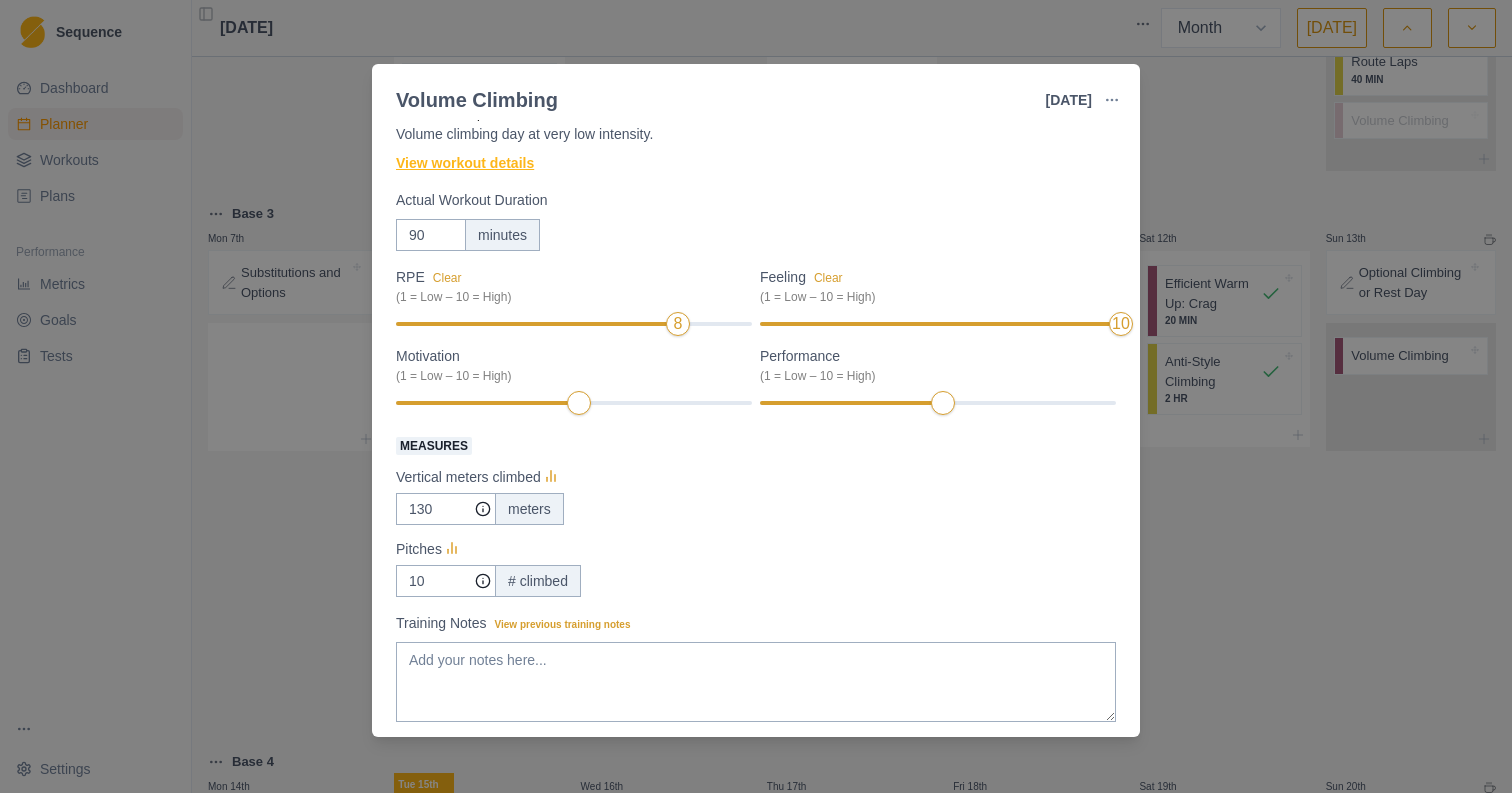 click on "View workout details" at bounding box center (465, 163) 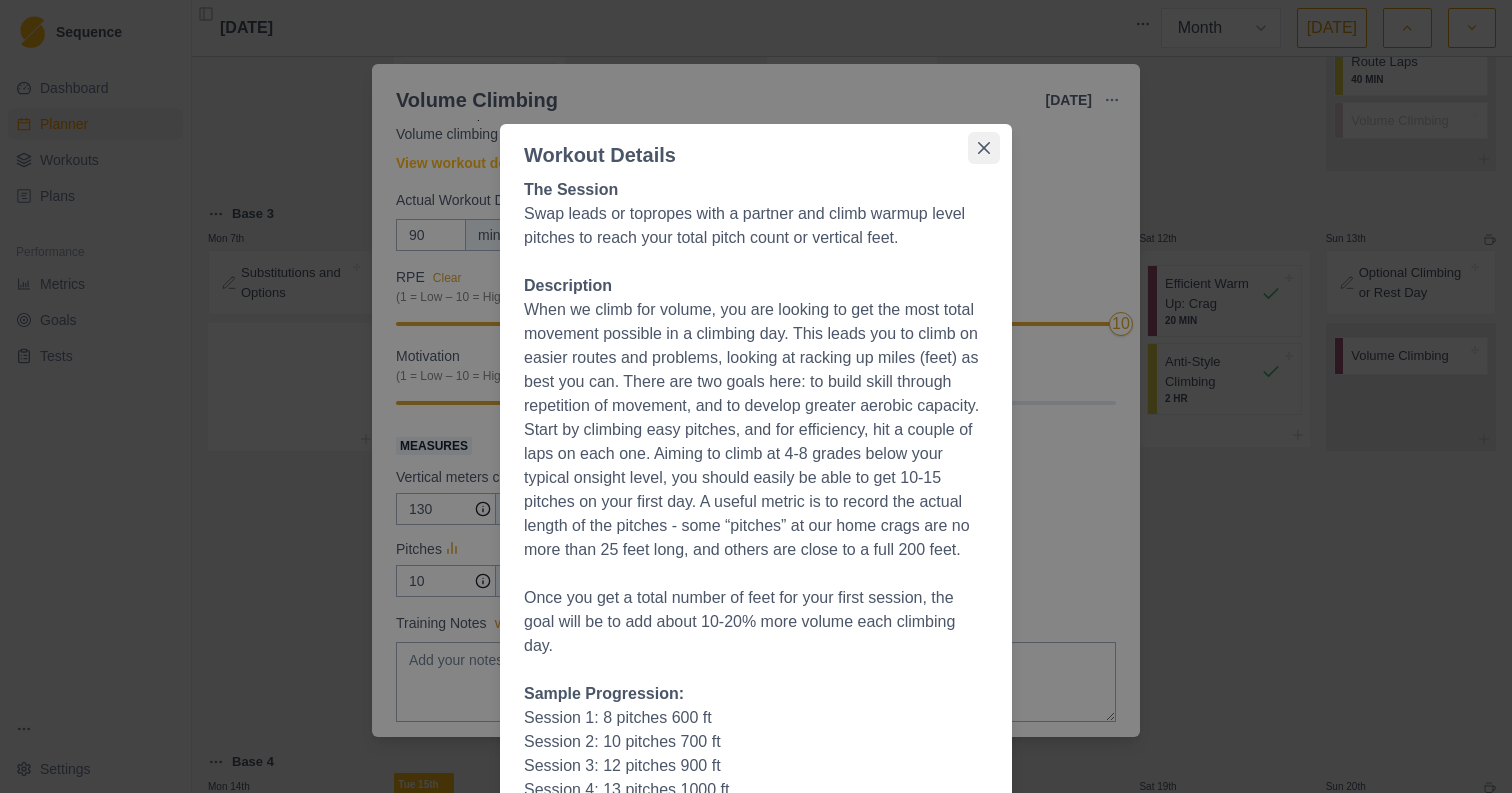 click 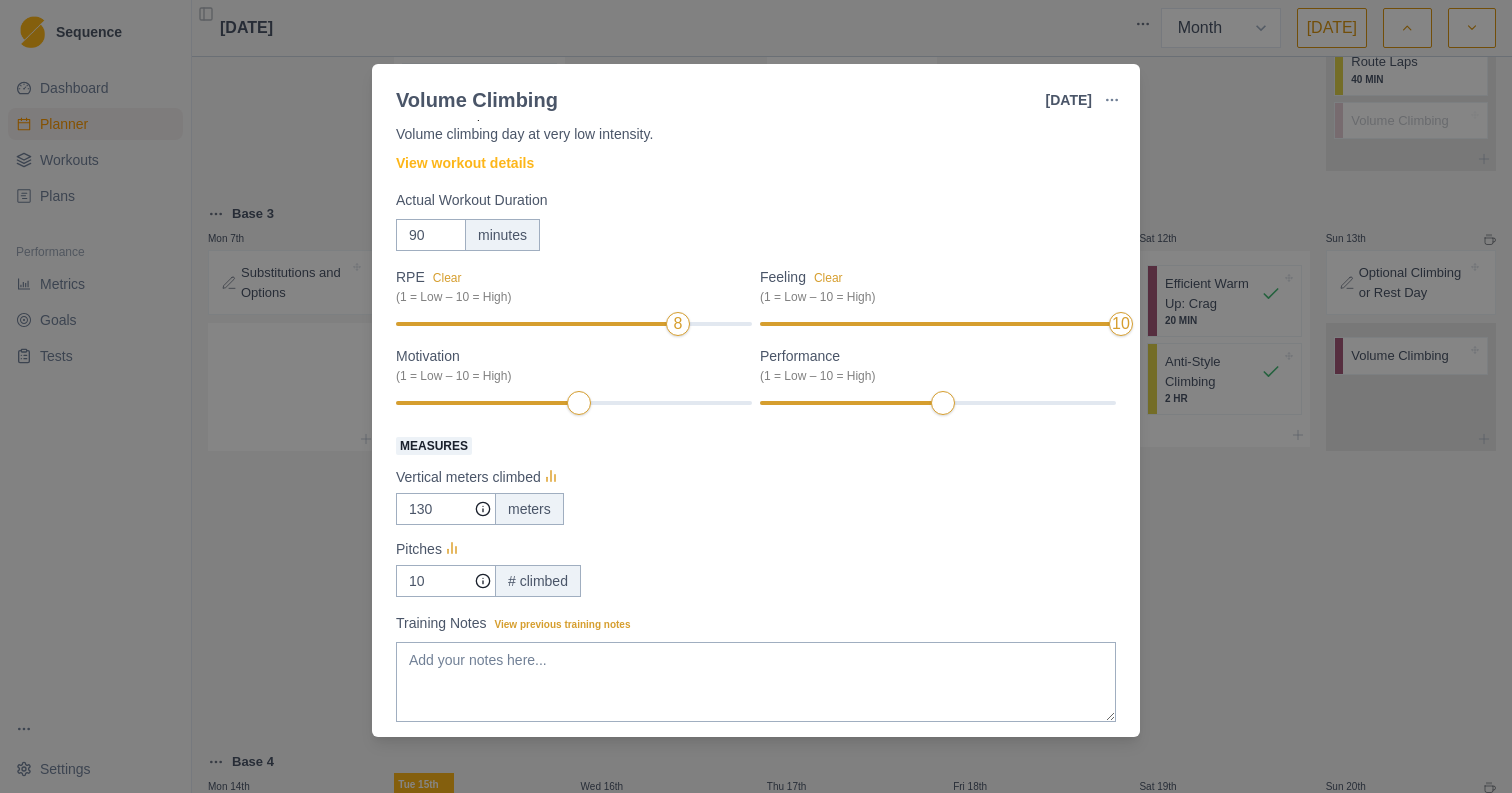 click on "Volume Climbing [DATE] Link To Goal View Workout Metrics Edit Original Workout Reschedule Workout Remove From Schedule Conditioning Duration:  1 HR, 30 MIN Volume climbing day at very low intensity. View workout details Actual Workout Duration 90 minutes RPE Clear (1 = Low – 10 = High) 8 Feeling Clear (1 = Low – 10 = High) 10 Motivation (1 = Low – 10 = High) Performance (1 = Low – 10 = High) Measures Vertical meters climbed 130 meters Pitches 10 # climbed Training Notes View previous training notes On Rock Mark as Incomplete Complete Workout" at bounding box center [756, 396] 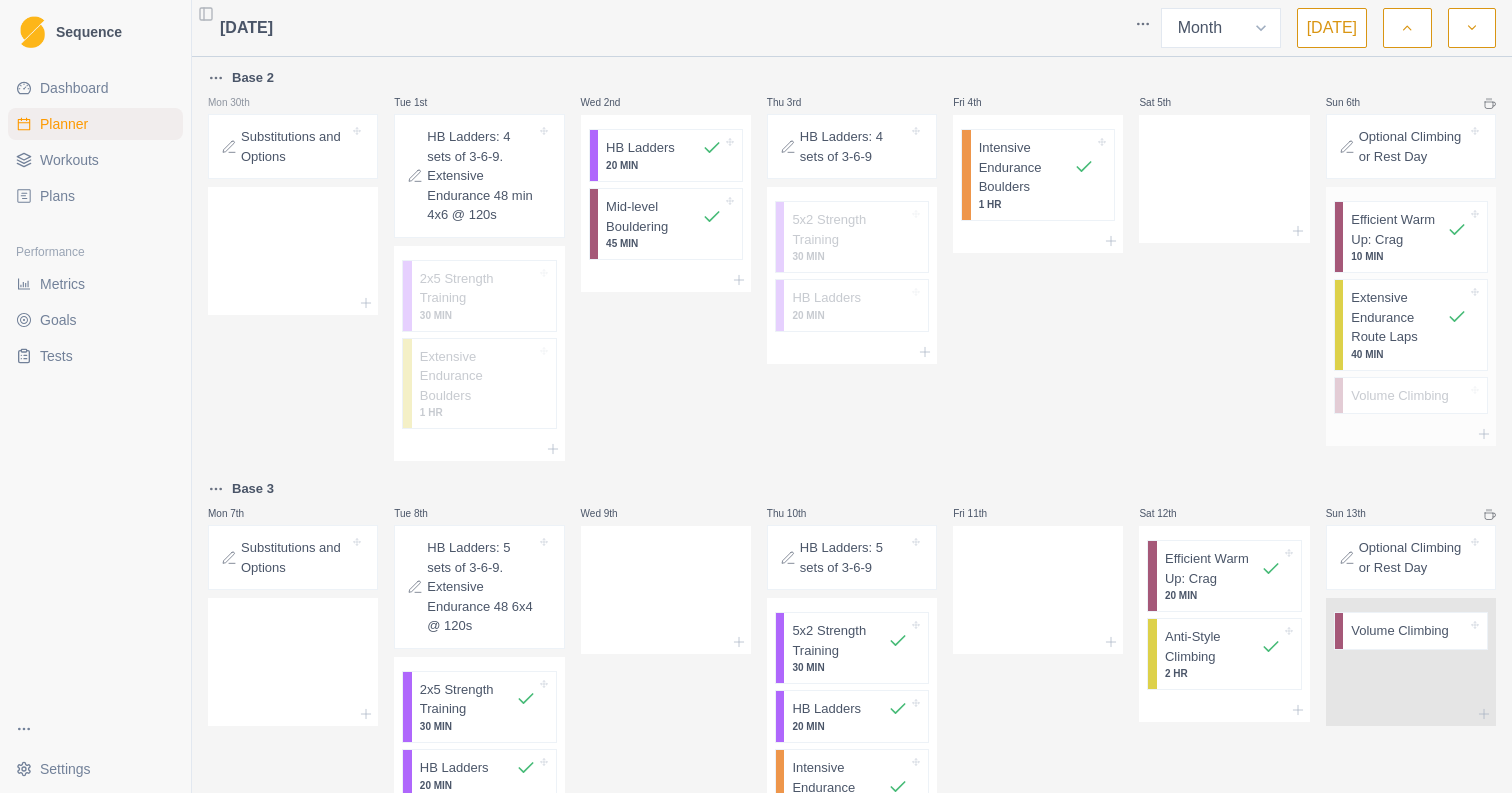 scroll, scrollTop: 0, scrollLeft: 0, axis: both 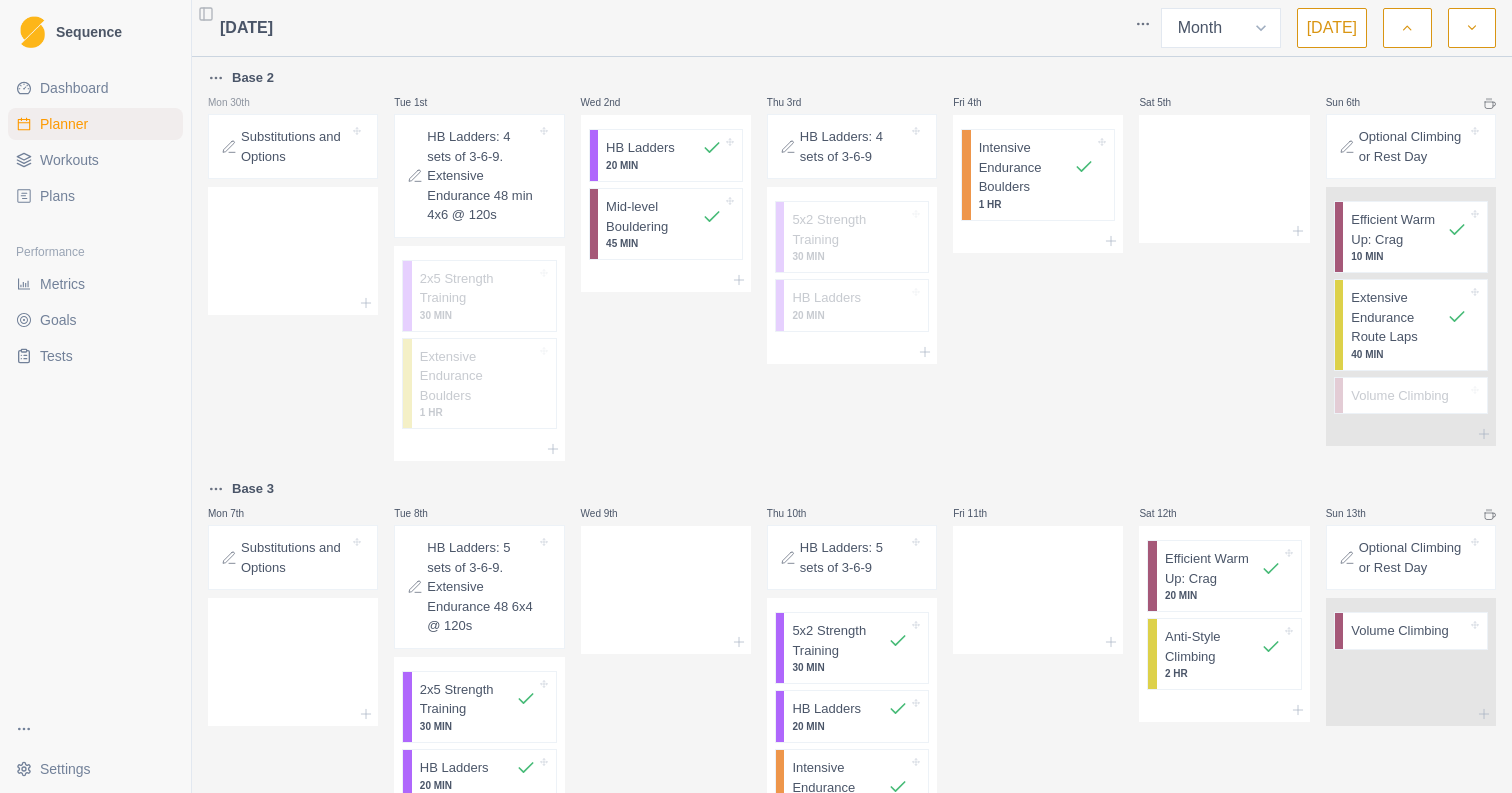 click at bounding box center [1407, 28] 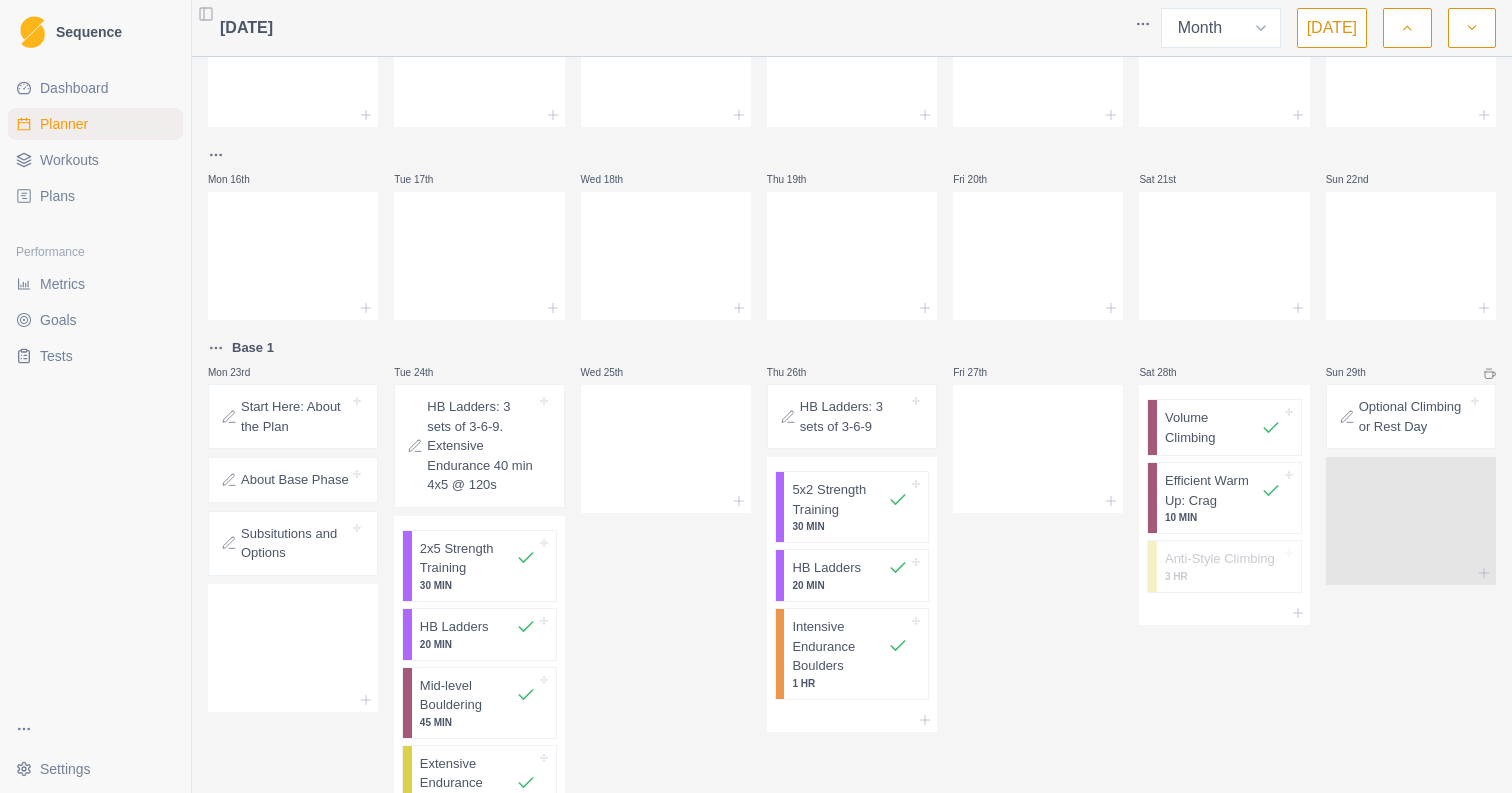 scroll, scrollTop: 518, scrollLeft: 0, axis: vertical 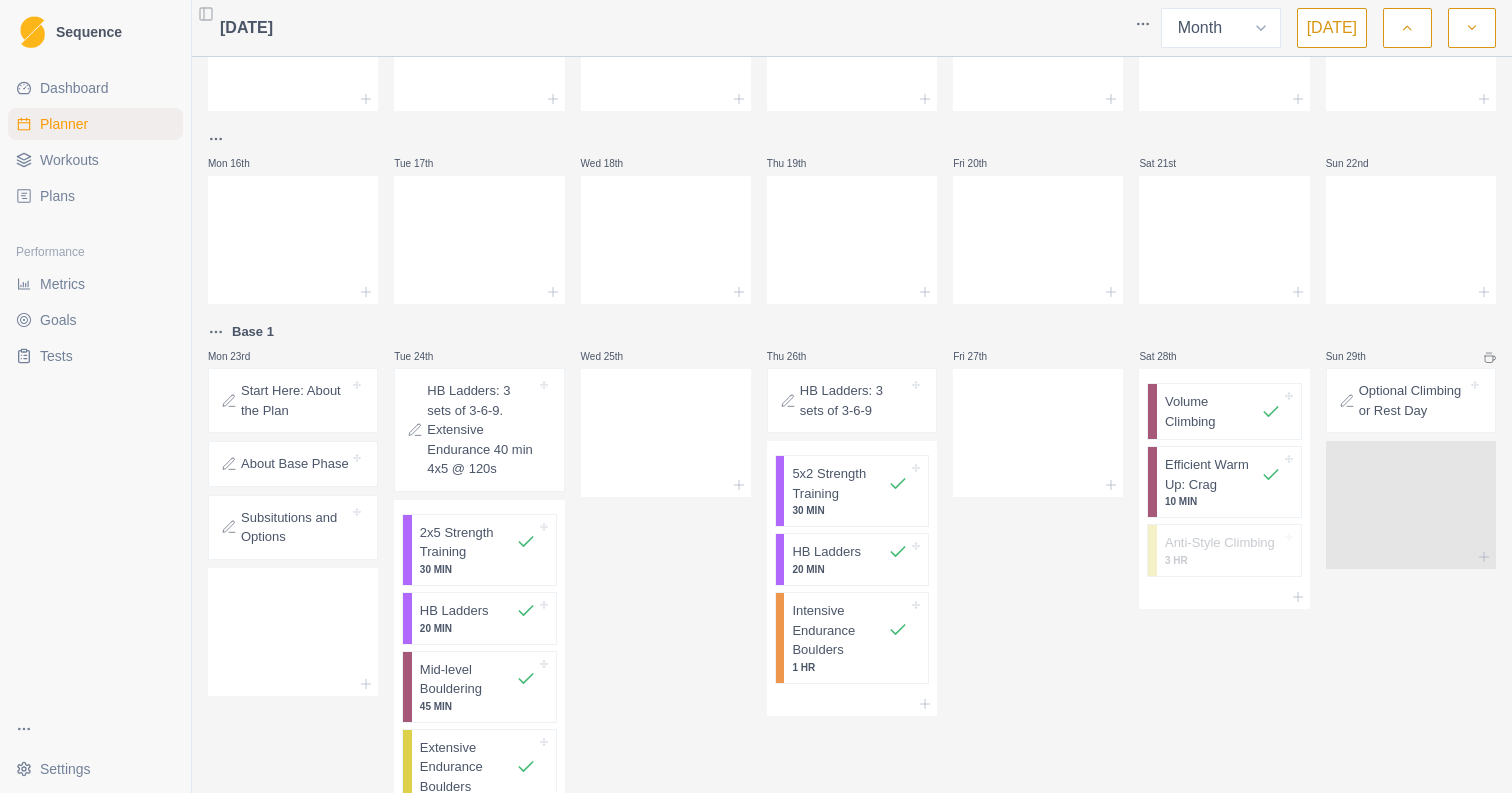 click on "[DATE] Week Month [DATE]" at bounding box center [852, 28] 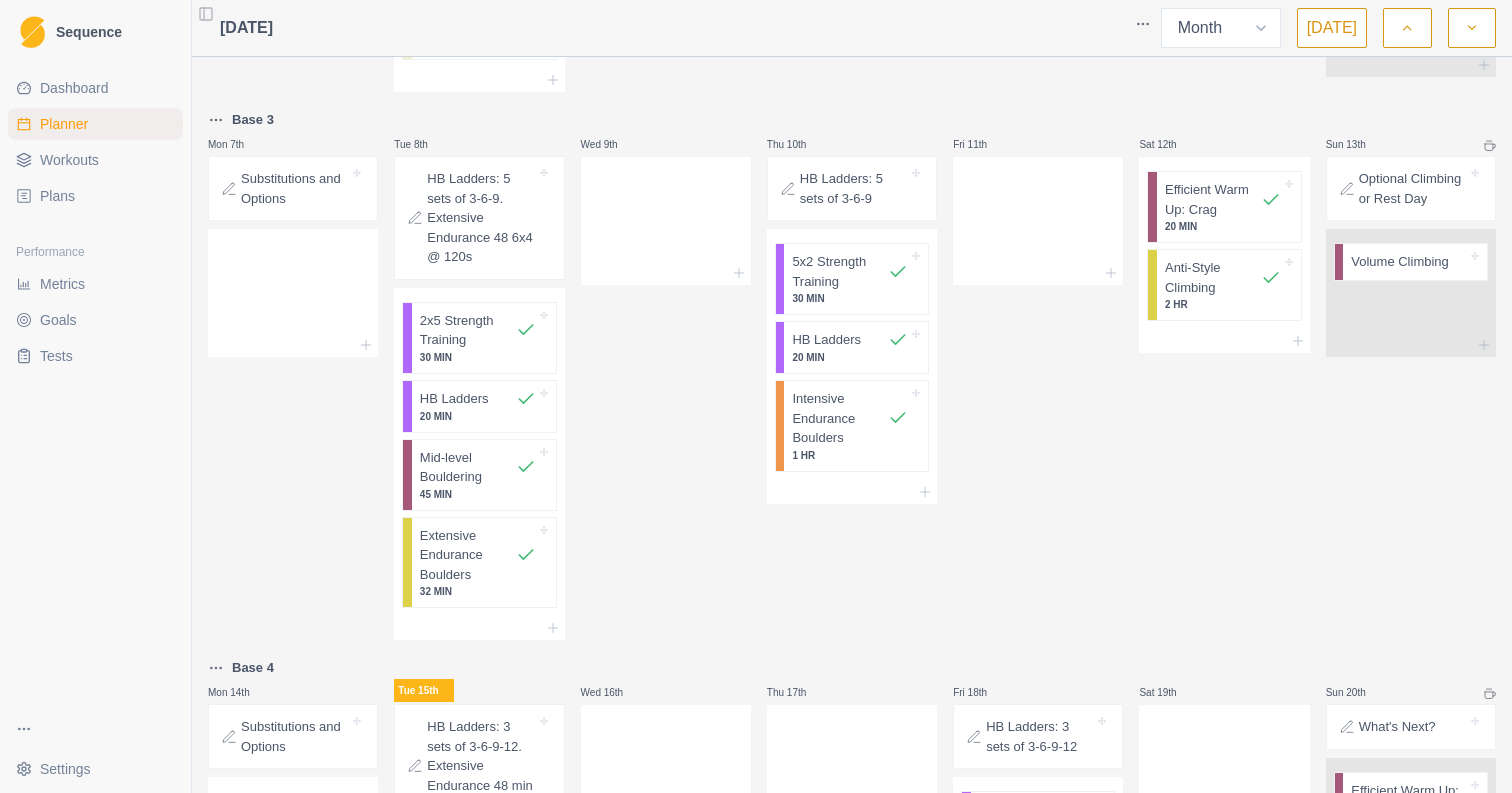 scroll, scrollTop: 339, scrollLeft: 0, axis: vertical 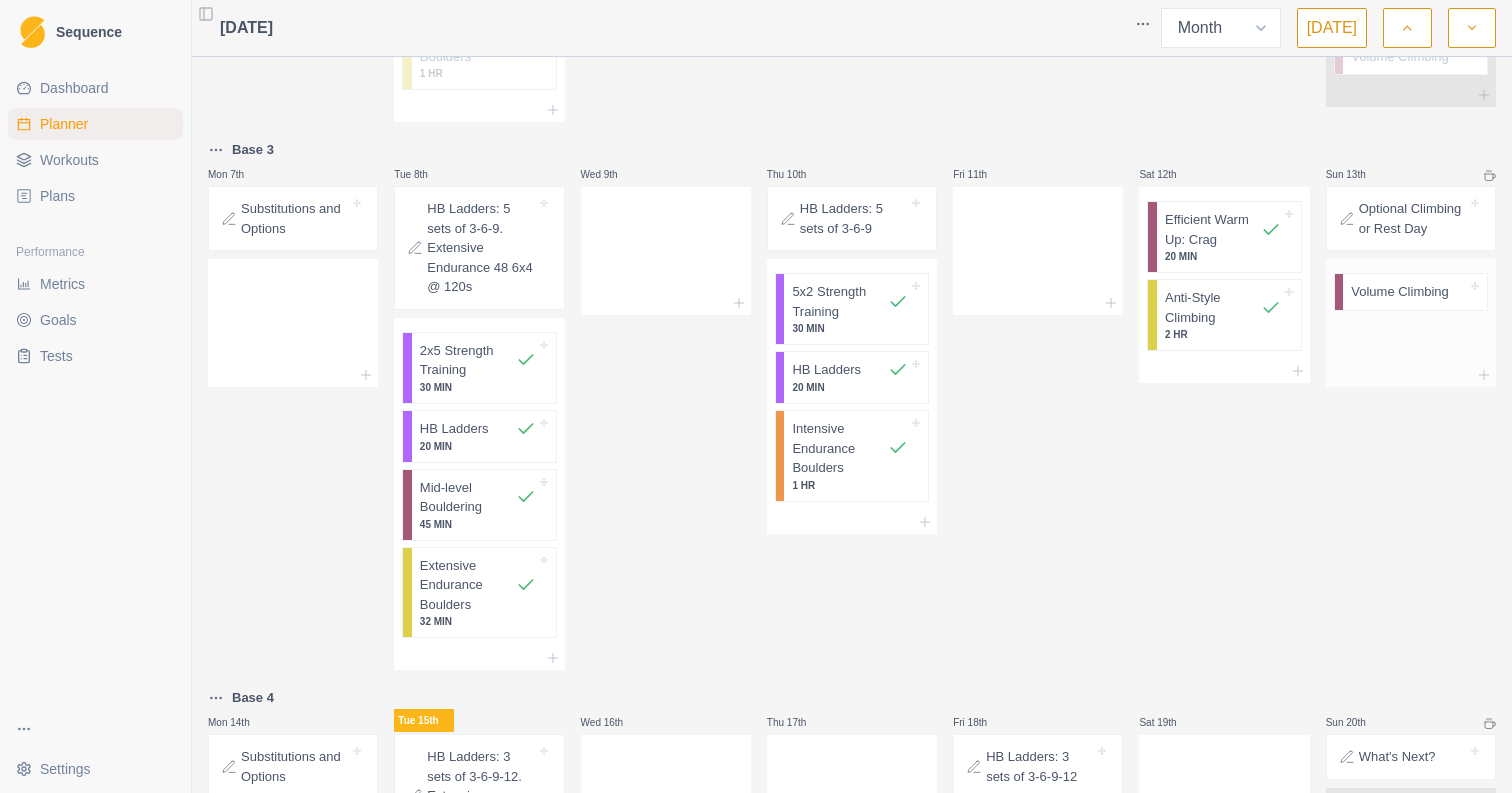 click on "Volume Climbing" at bounding box center (1400, 292) 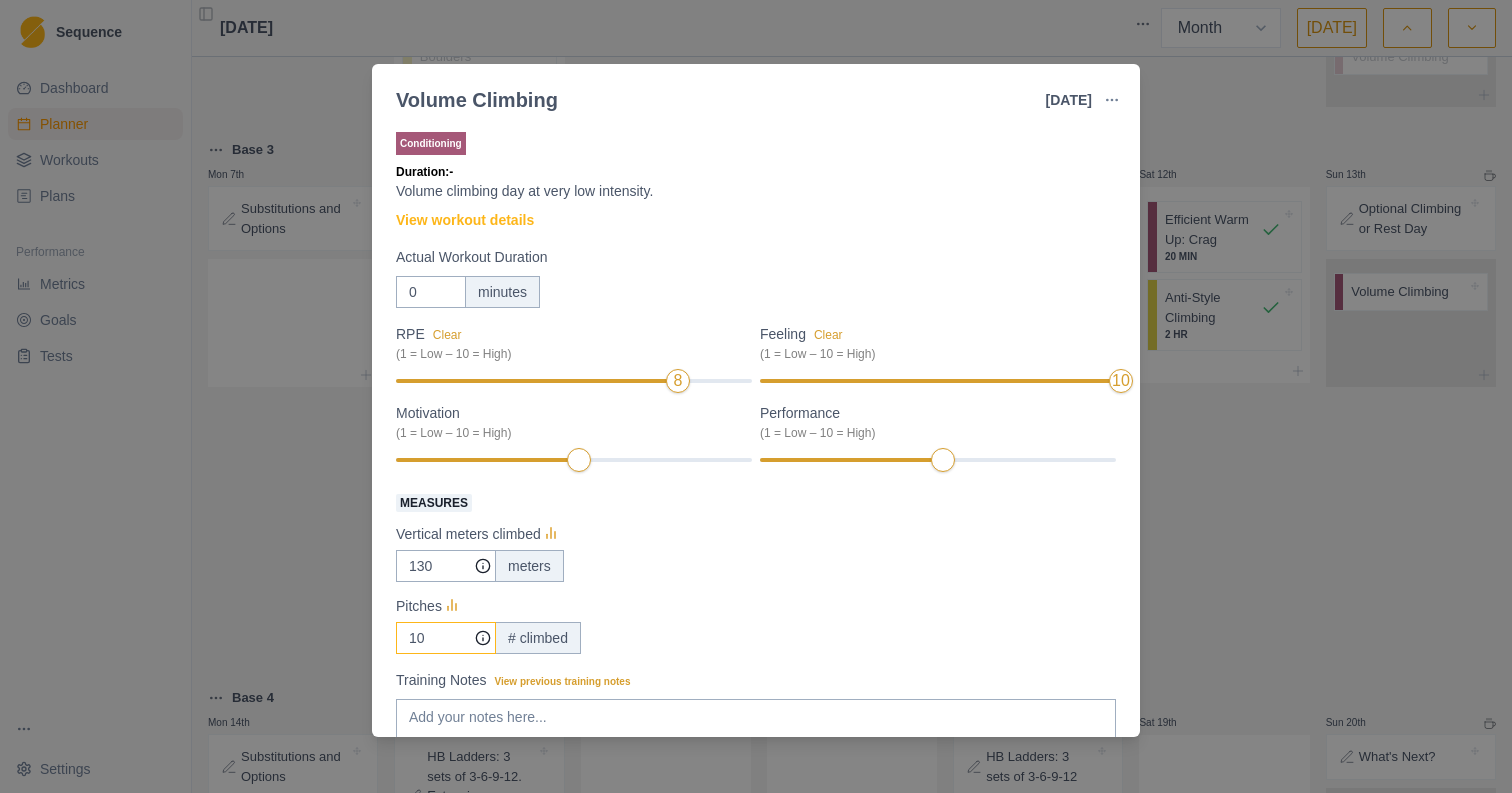 click on "10" at bounding box center (446, 566) 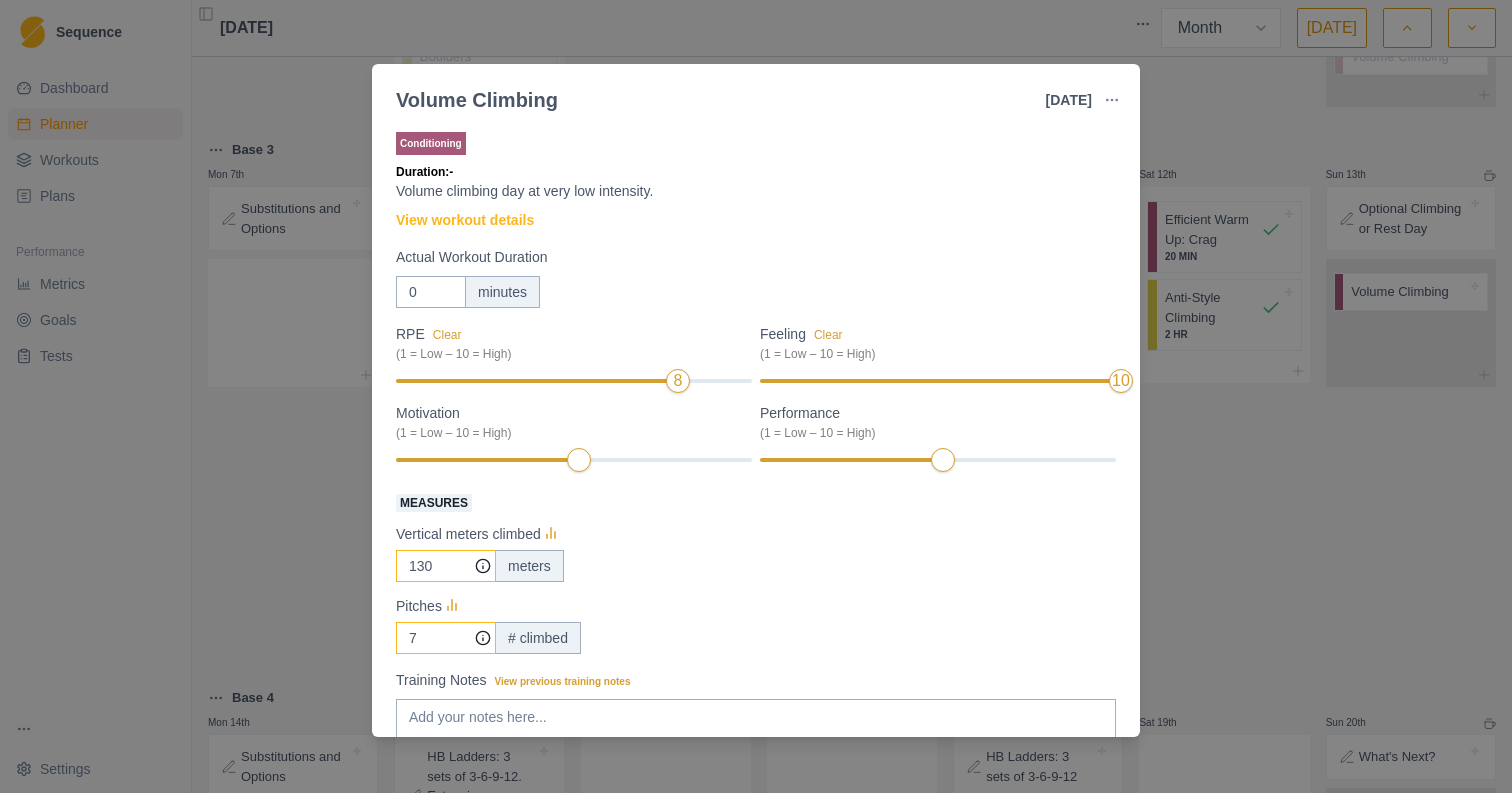 type on "7" 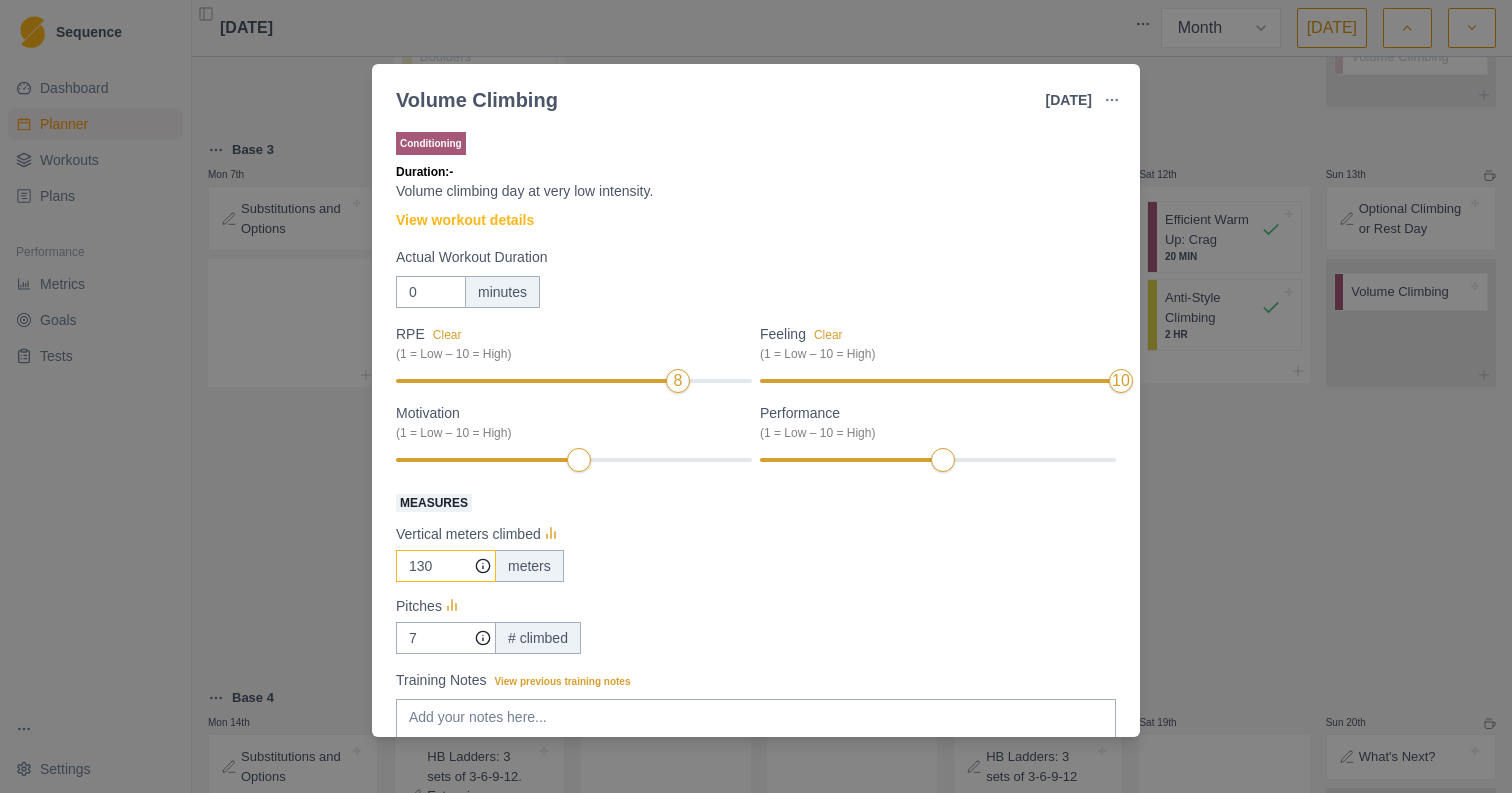 click on "130" at bounding box center (446, 566) 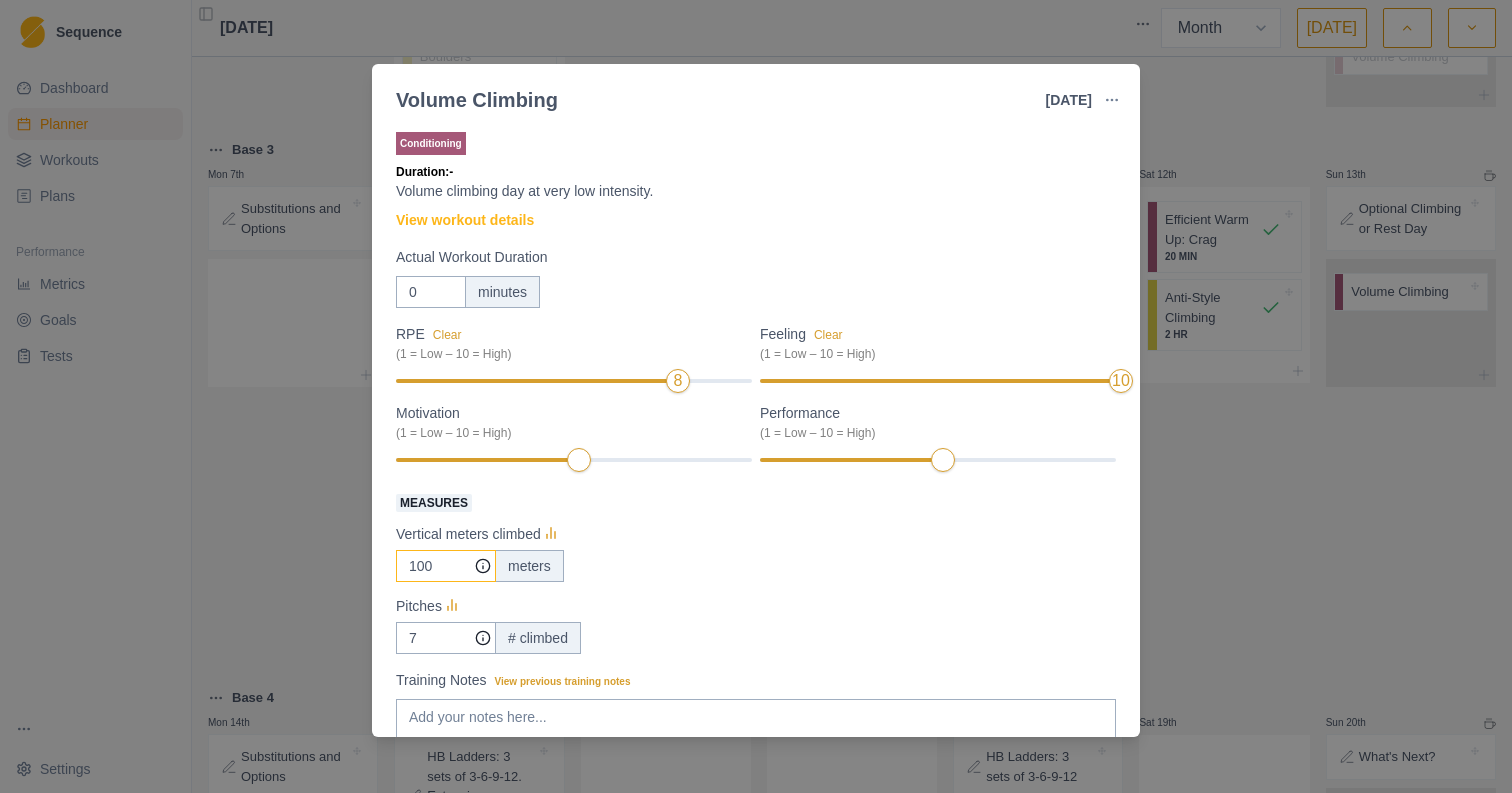 type on "100" 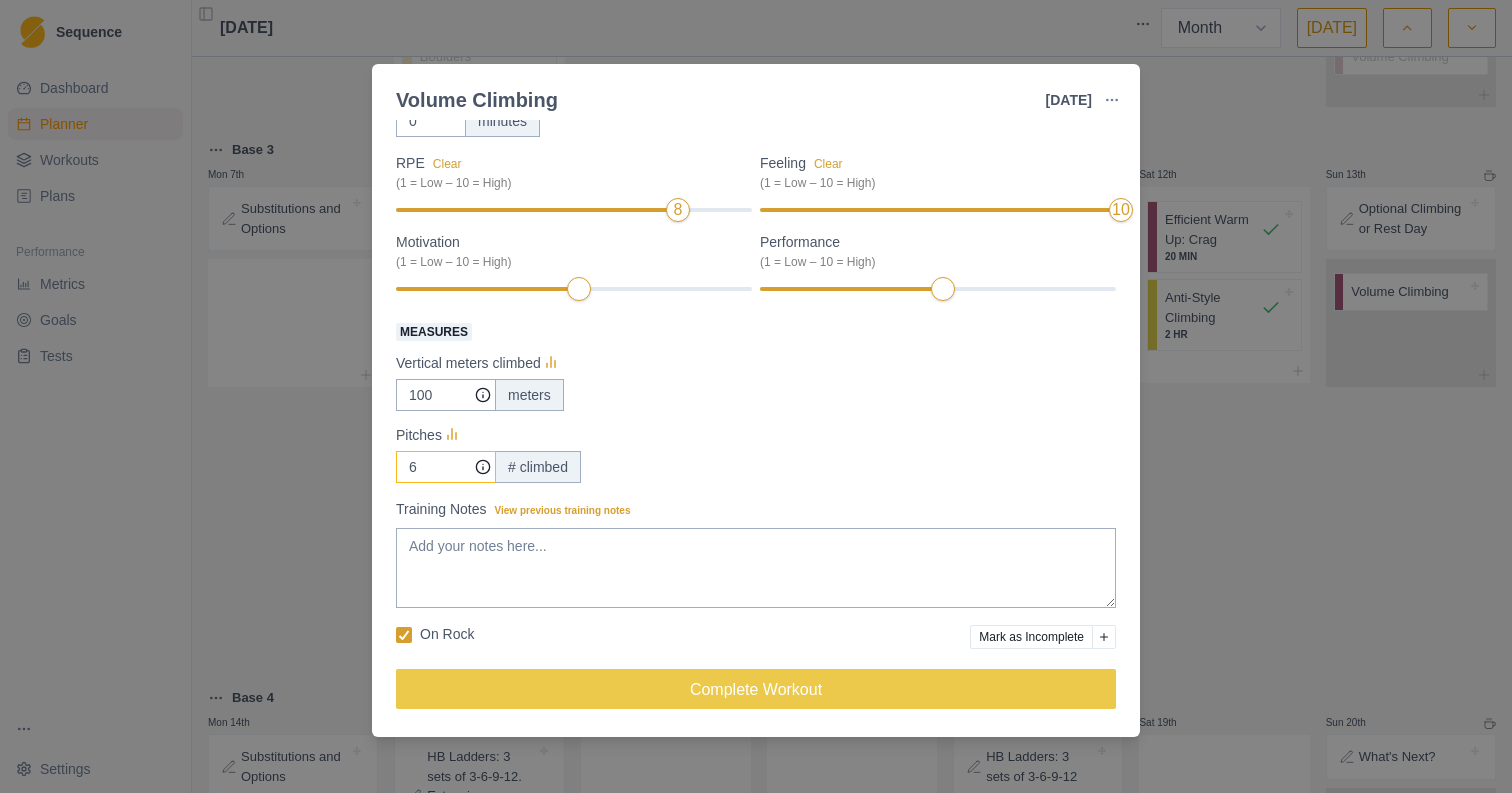 scroll, scrollTop: 172, scrollLeft: 0, axis: vertical 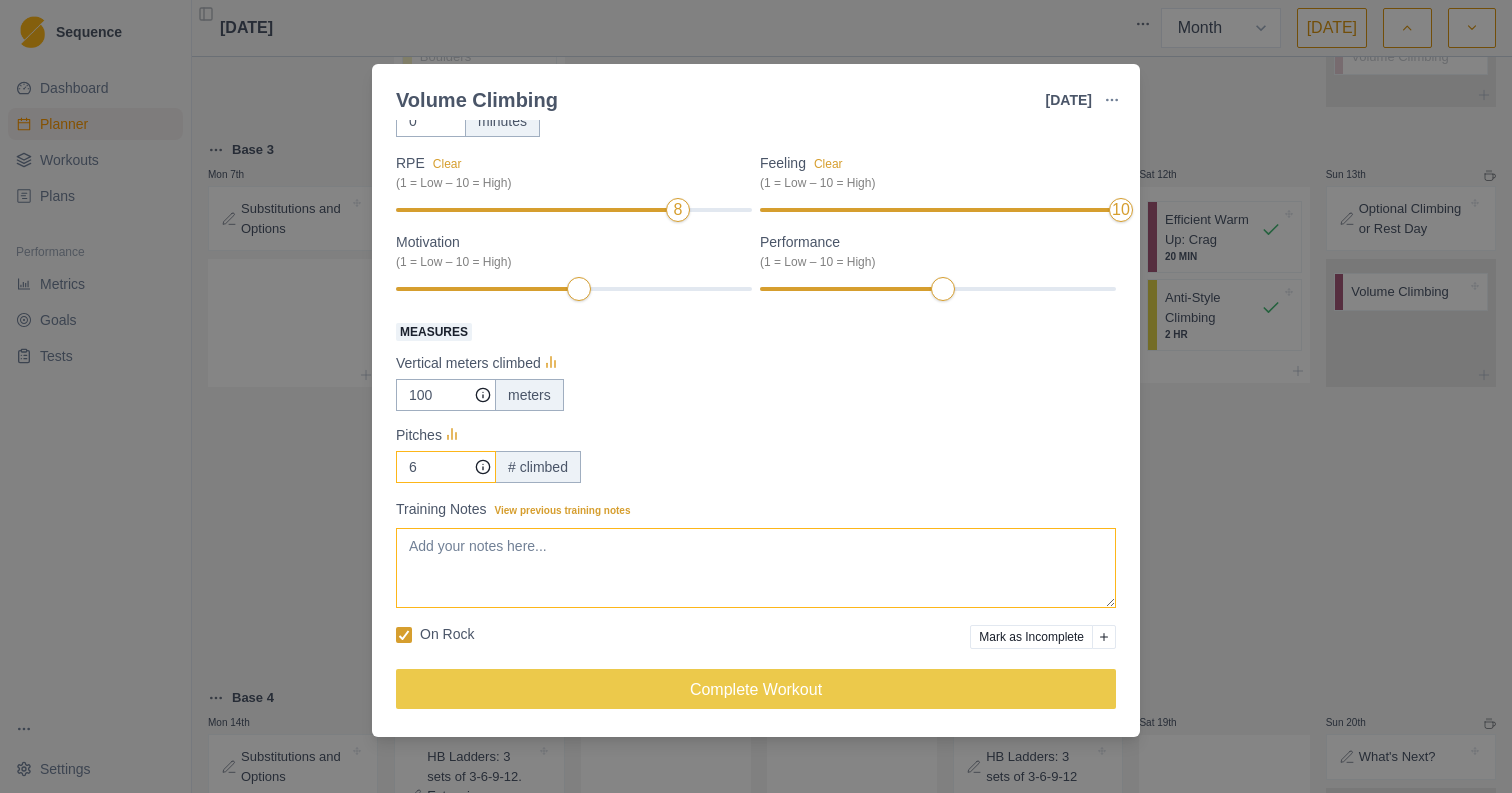 type on "6" 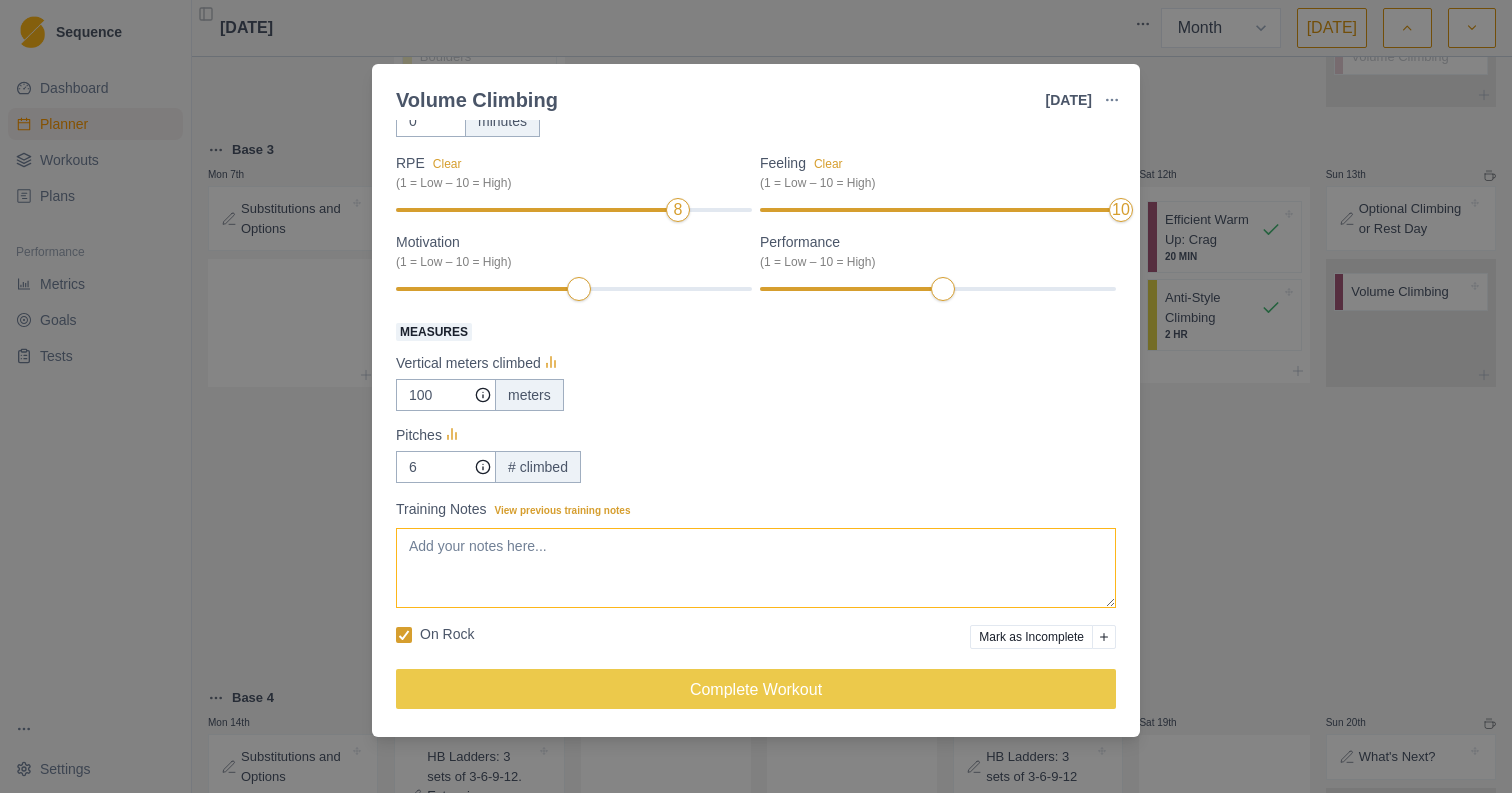 click on "Training Notes View previous training notes" at bounding box center (756, 568) 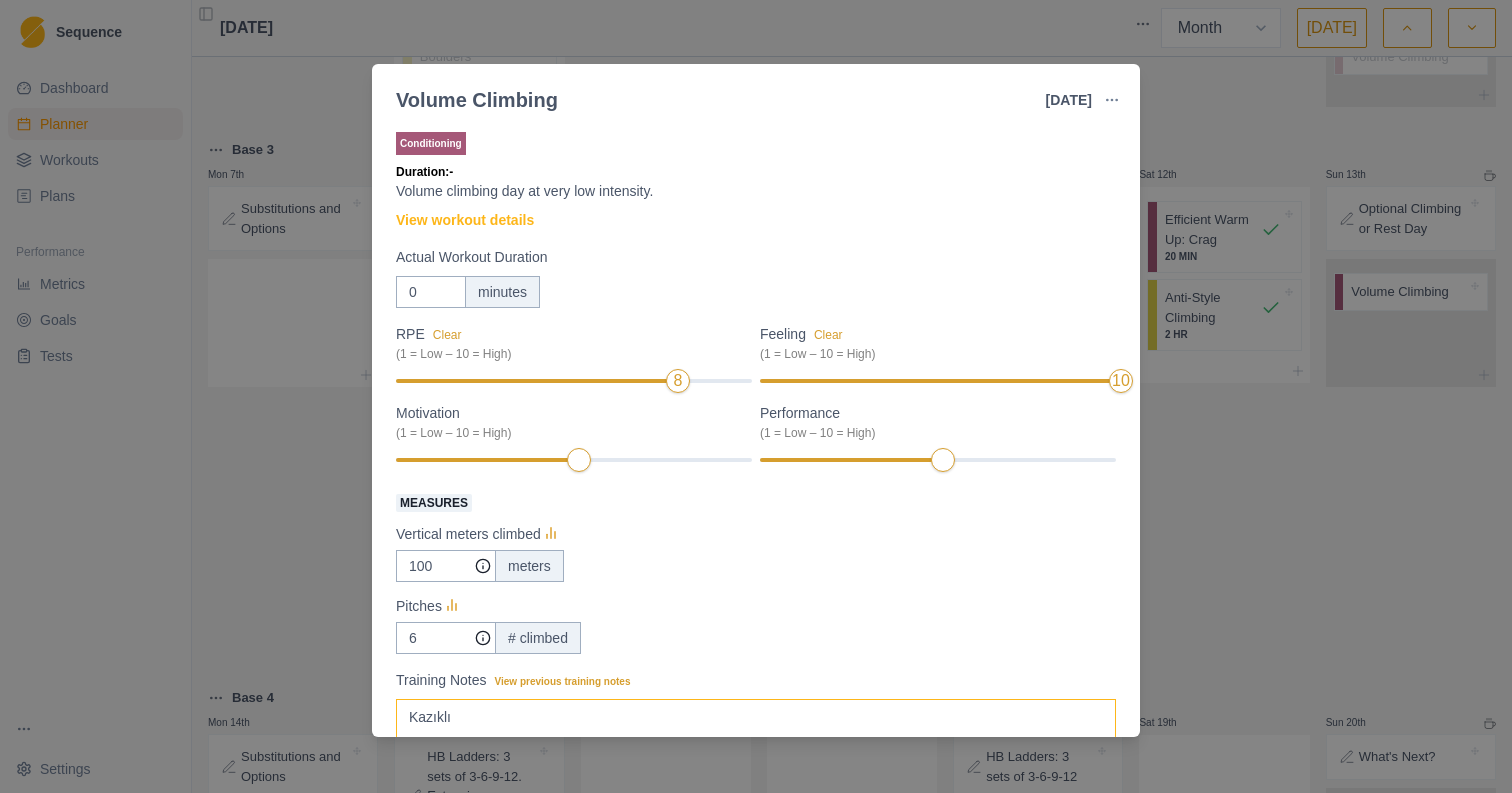 scroll, scrollTop: 0, scrollLeft: 0, axis: both 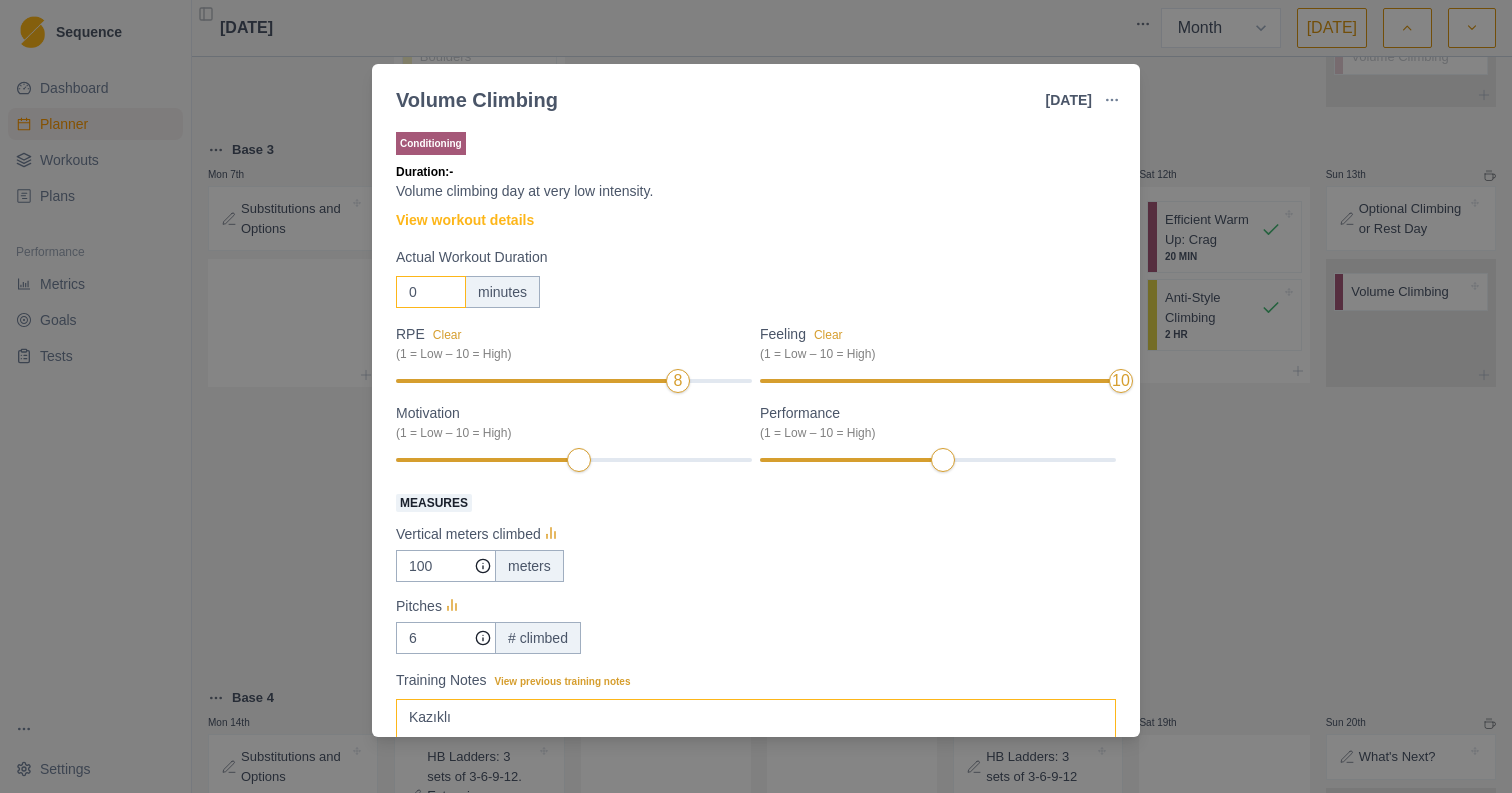 type on "Kazıklı" 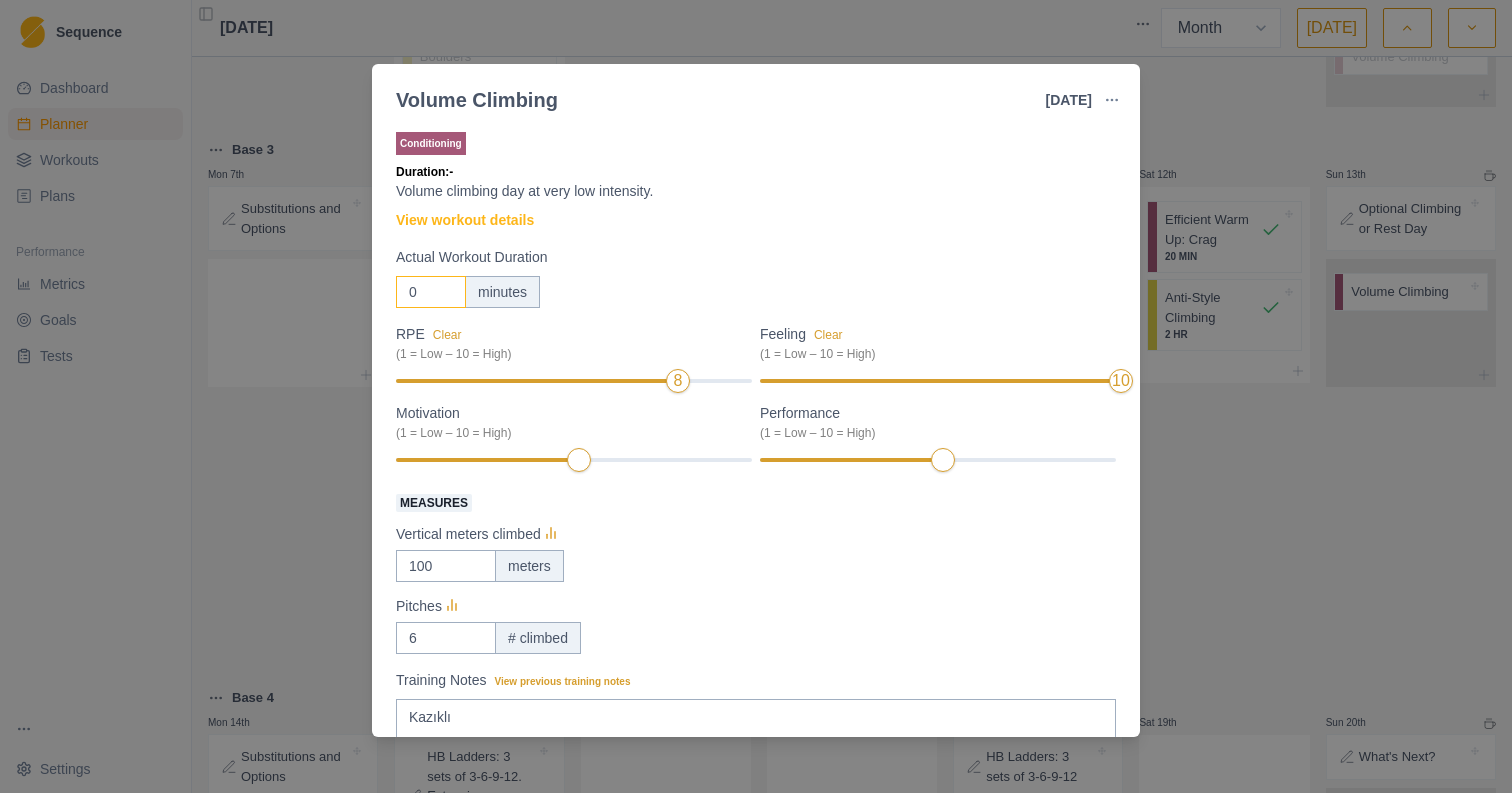 click on "0" at bounding box center (431, 292) 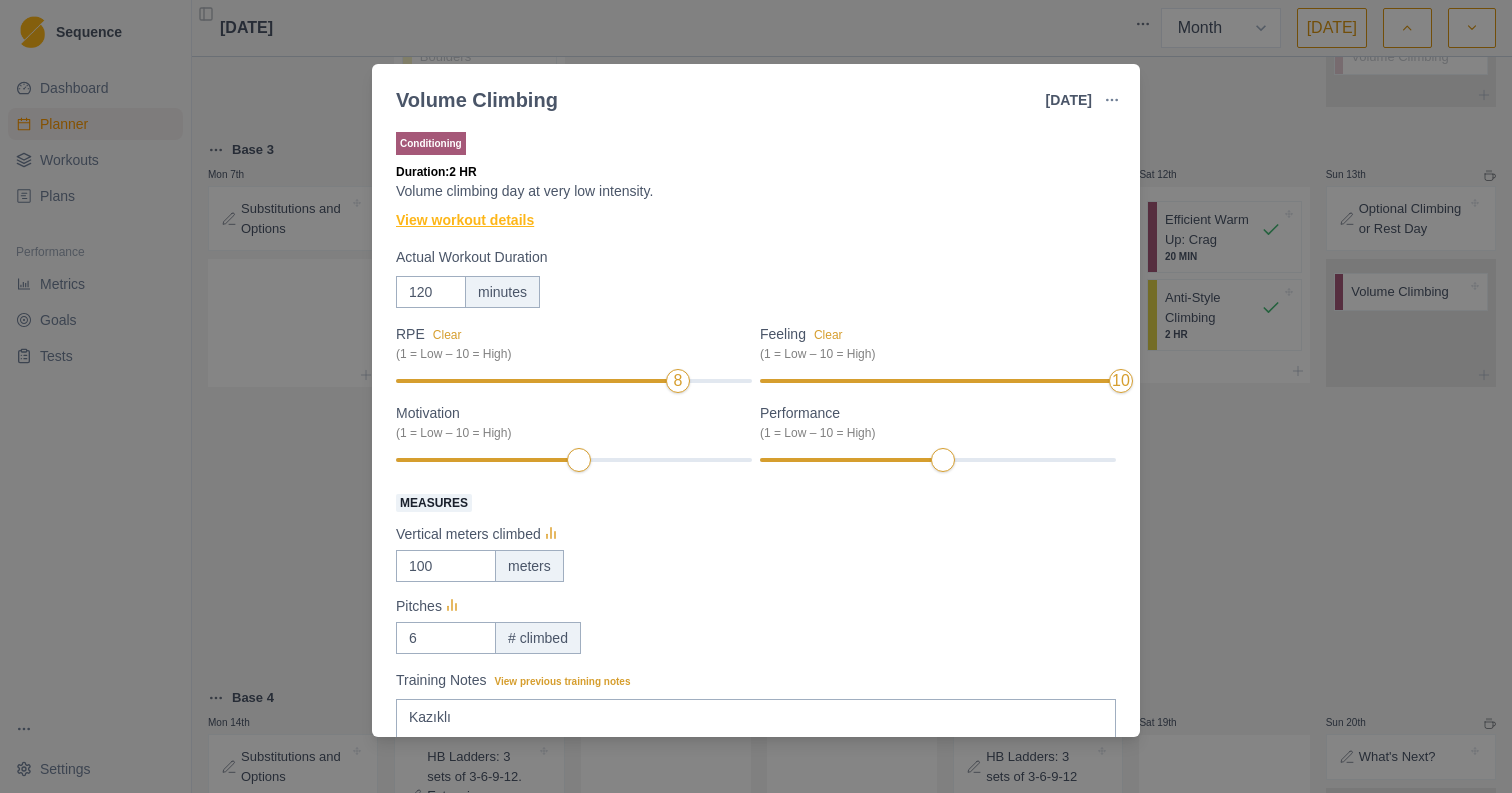 click on "View workout details" at bounding box center [465, 220] 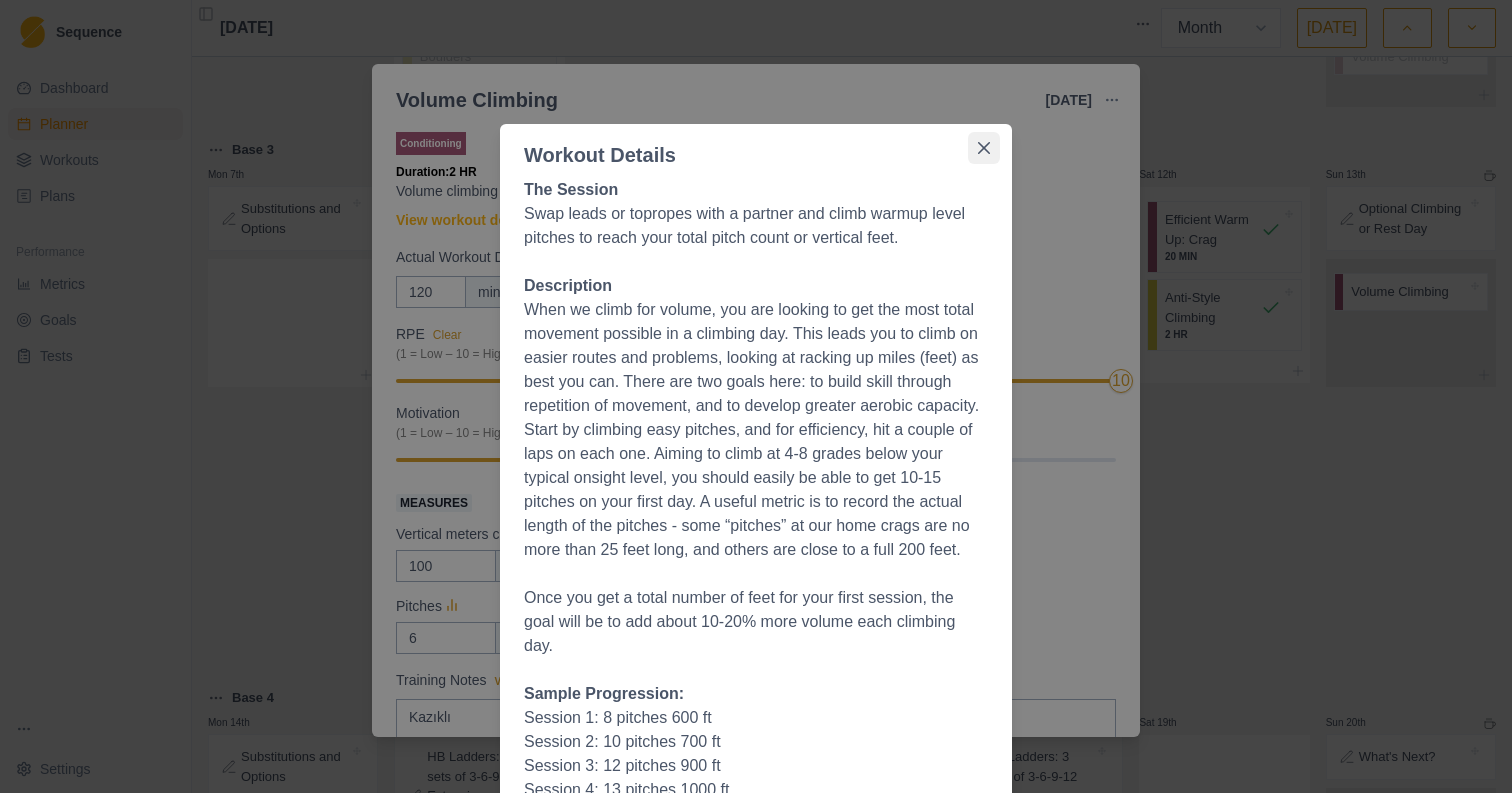 click 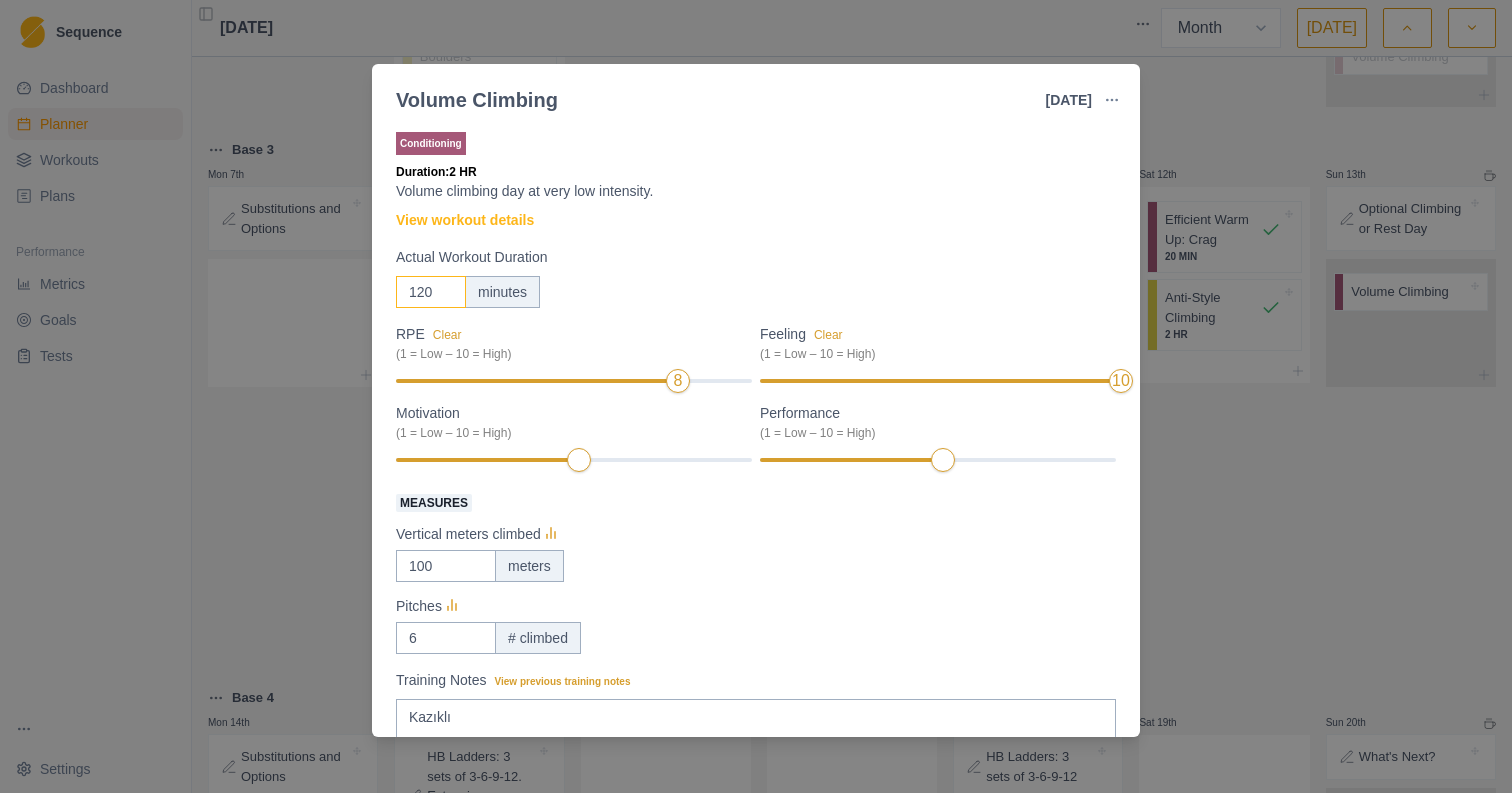 click on "120" at bounding box center (431, 292) 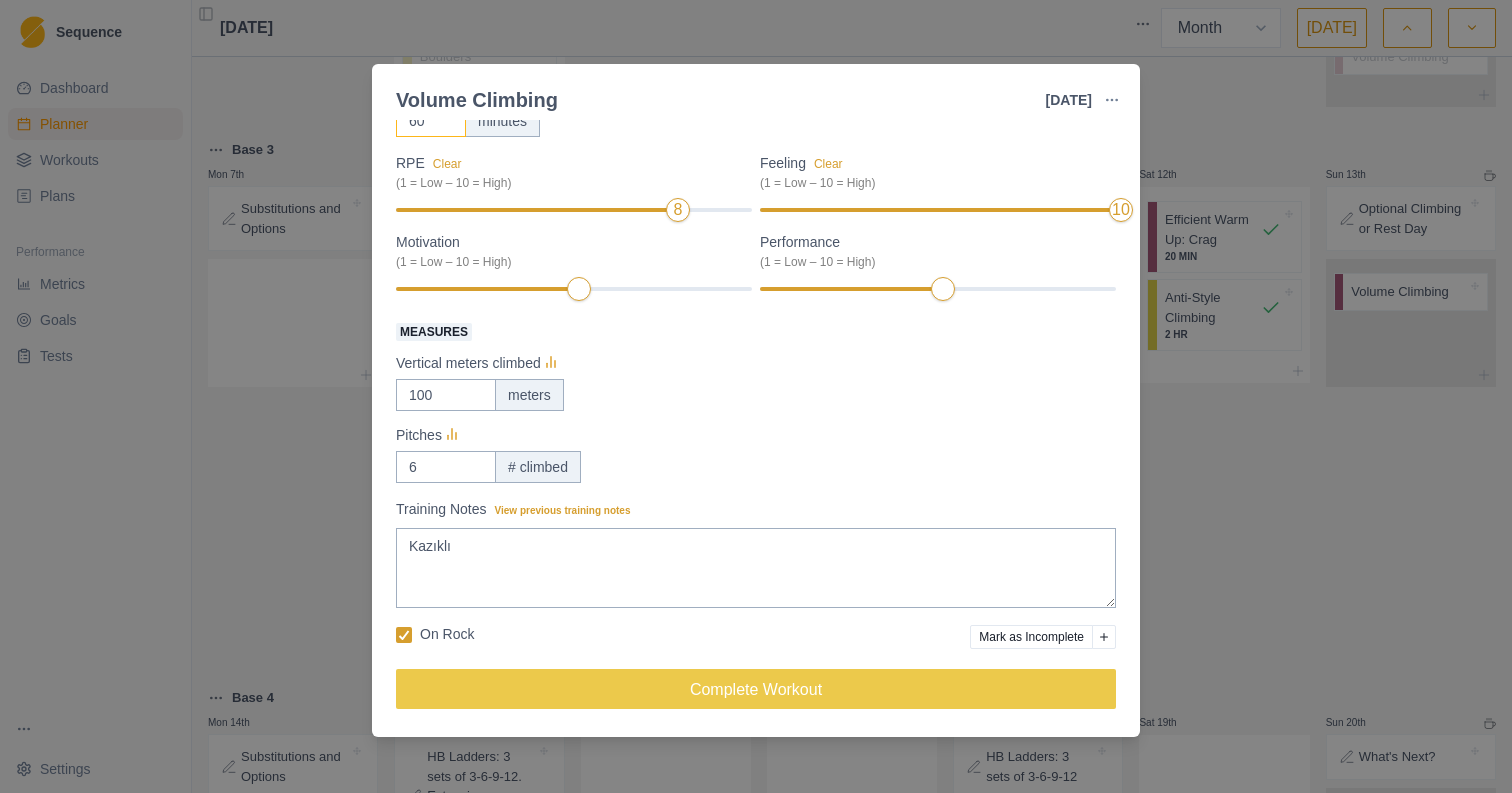scroll, scrollTop: 172, scrollLeft: 0, axis: vertical 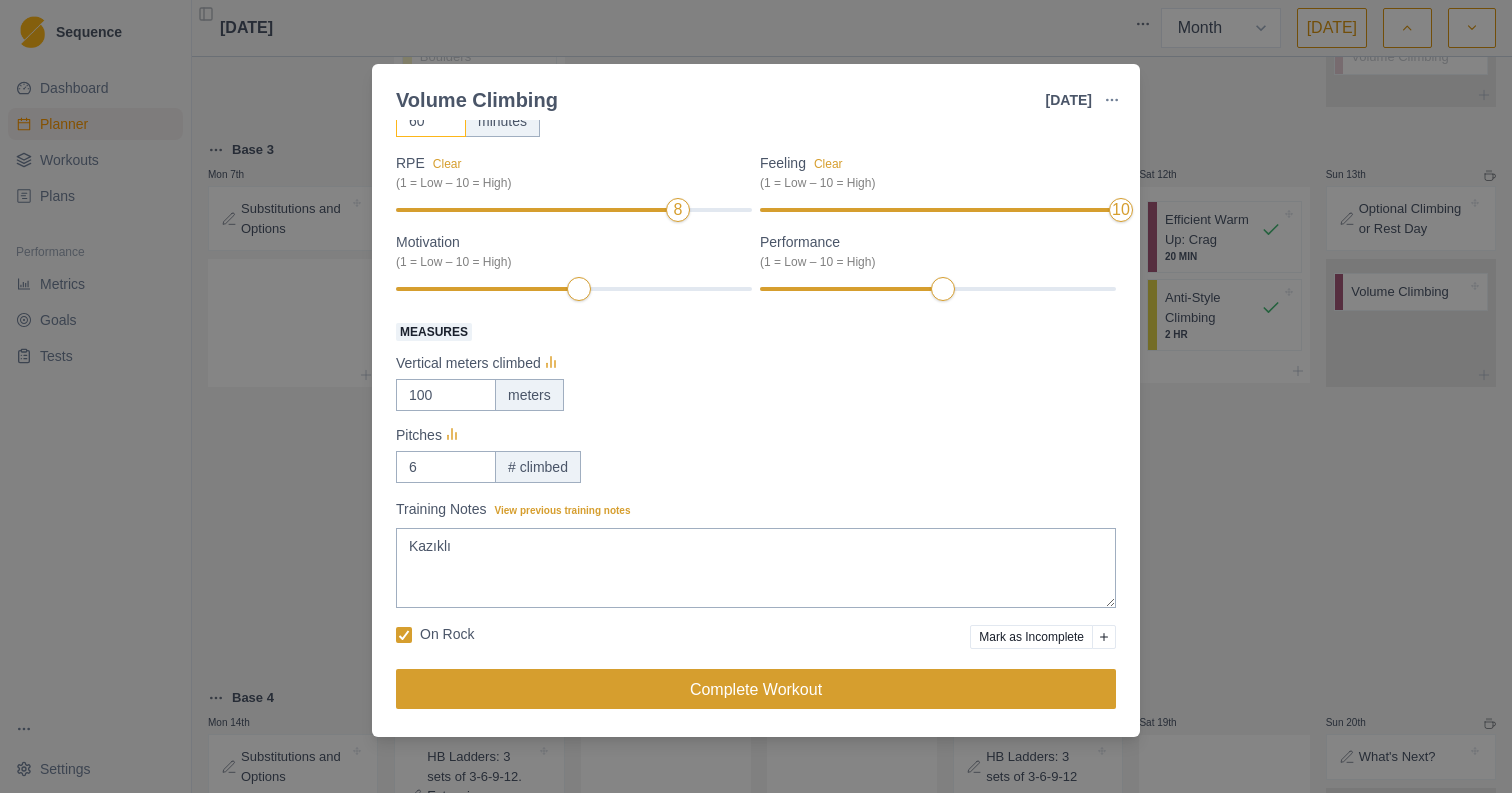 type on "60" 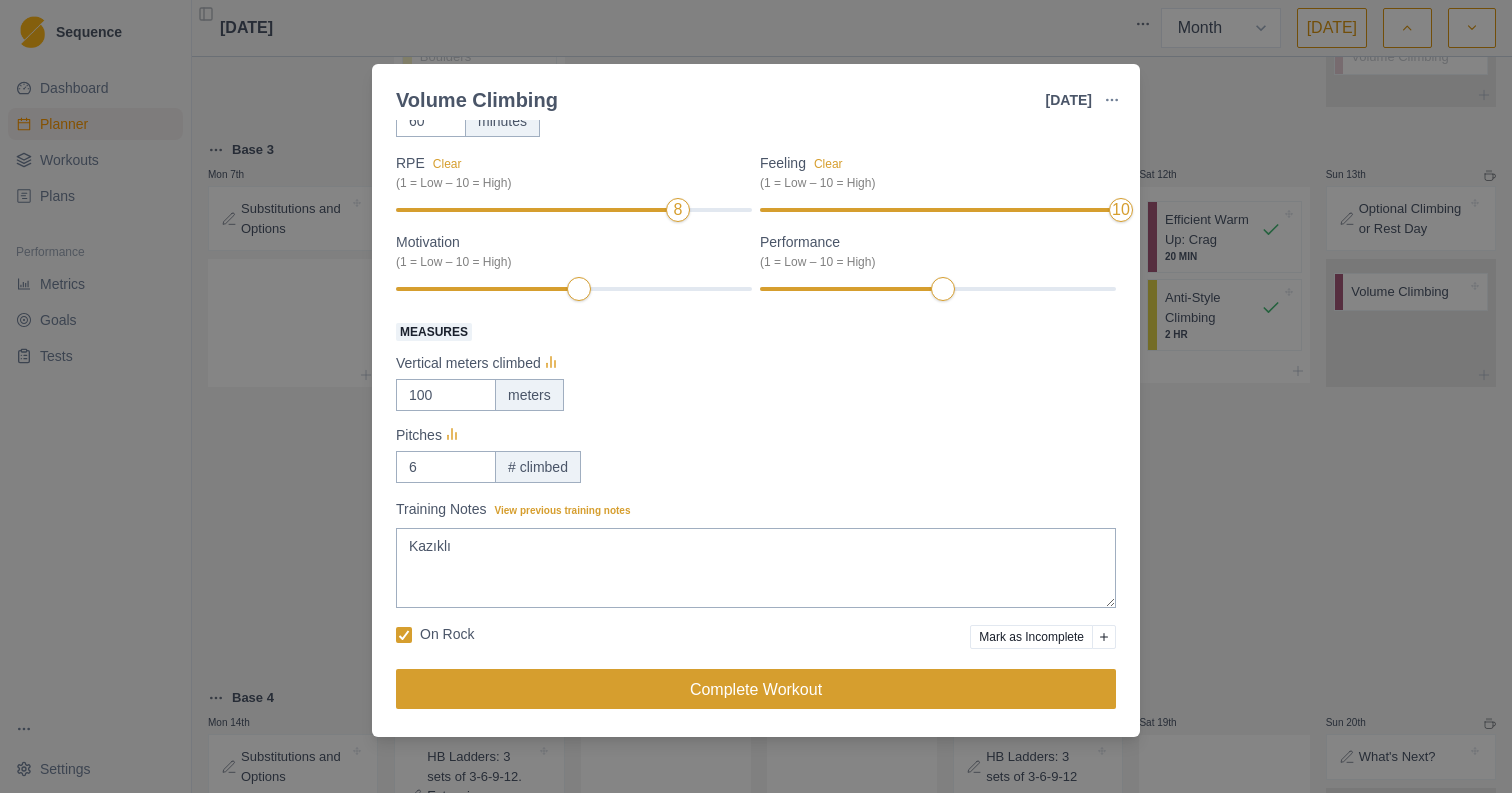 click on "Complete Workout" at bounding box center (756, 689) 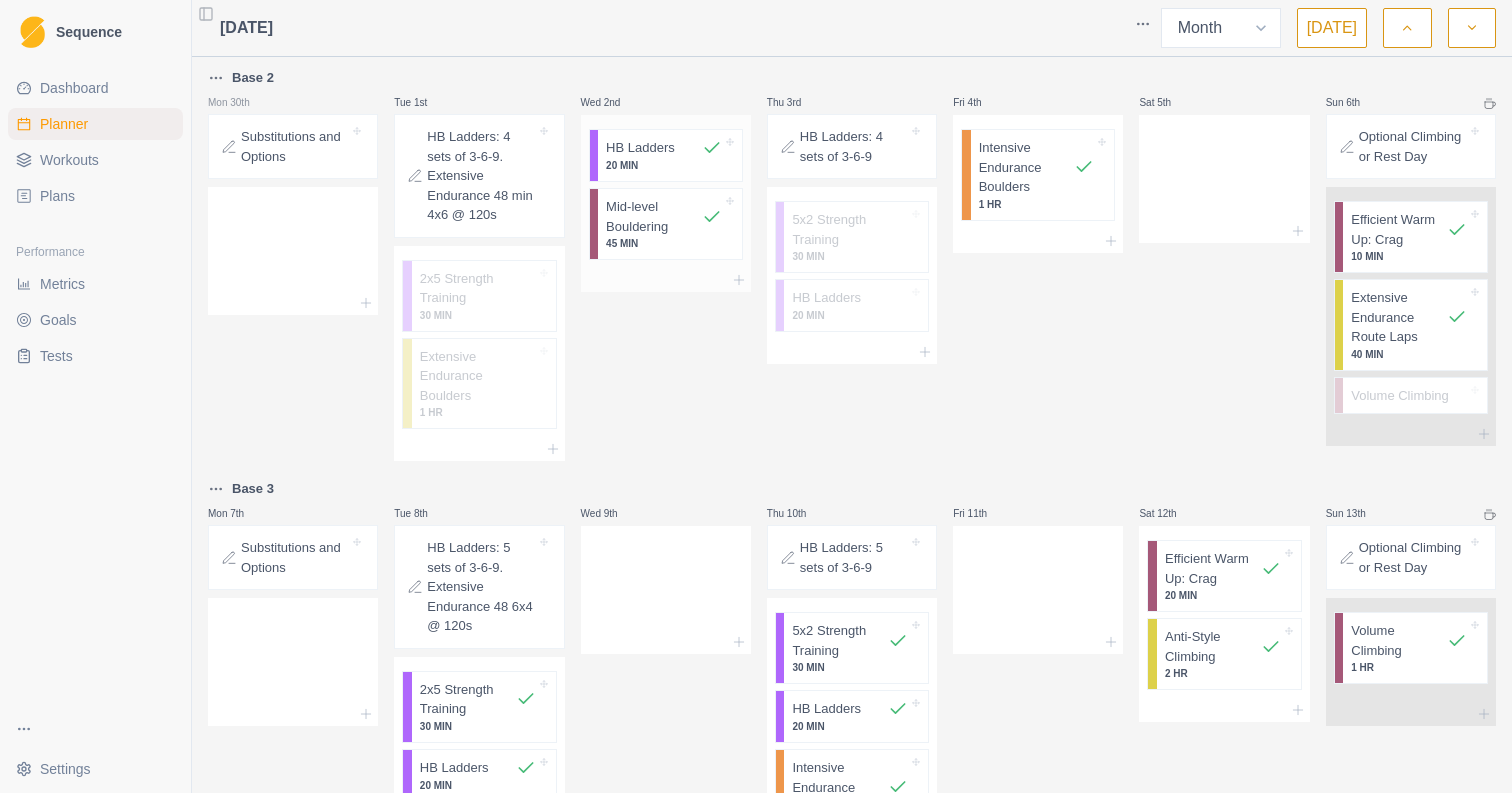 scroll, scrollTop: 0, scrollLeft: 0, axis: both 